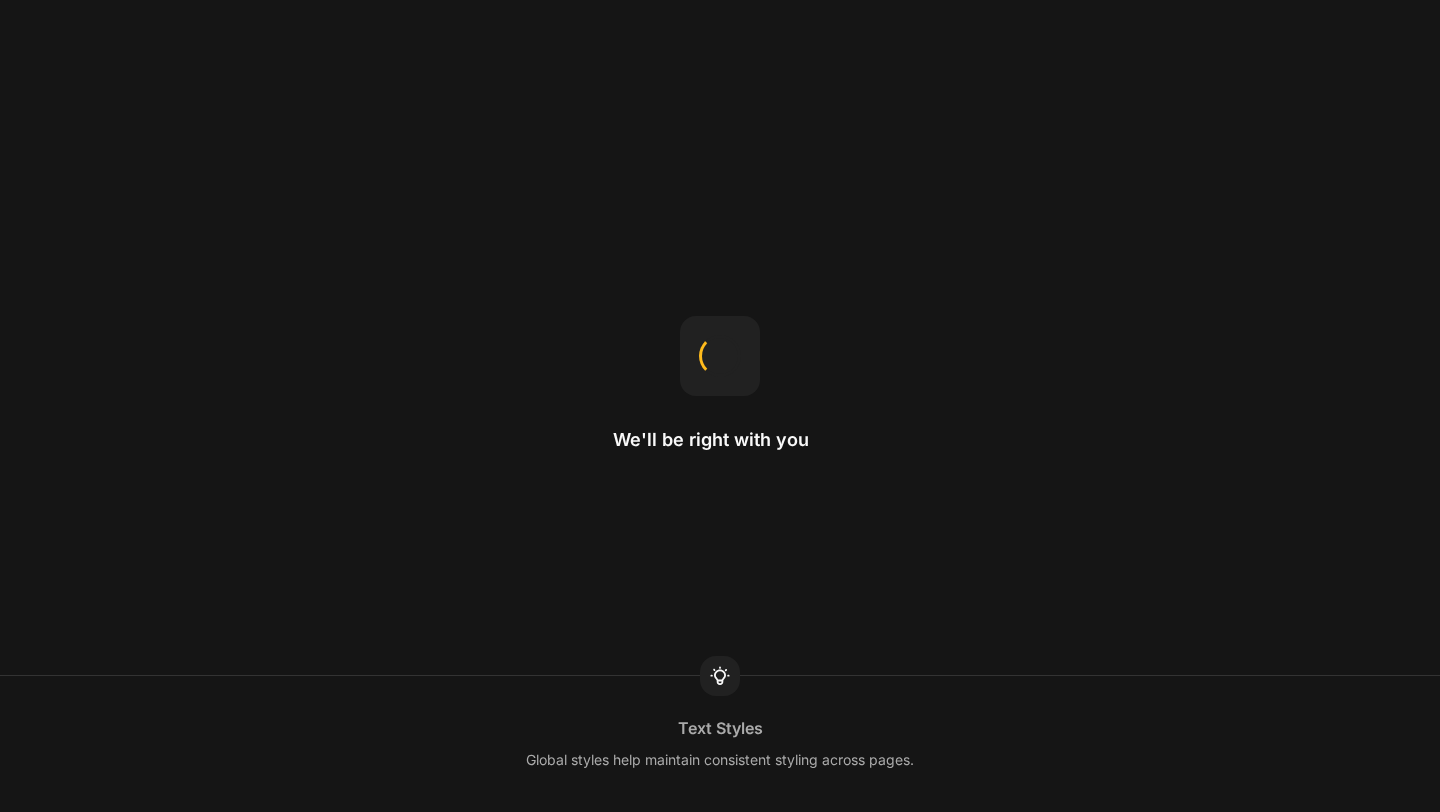 scroll, scrollTop: 0, scrollLeft: 0, axis: both 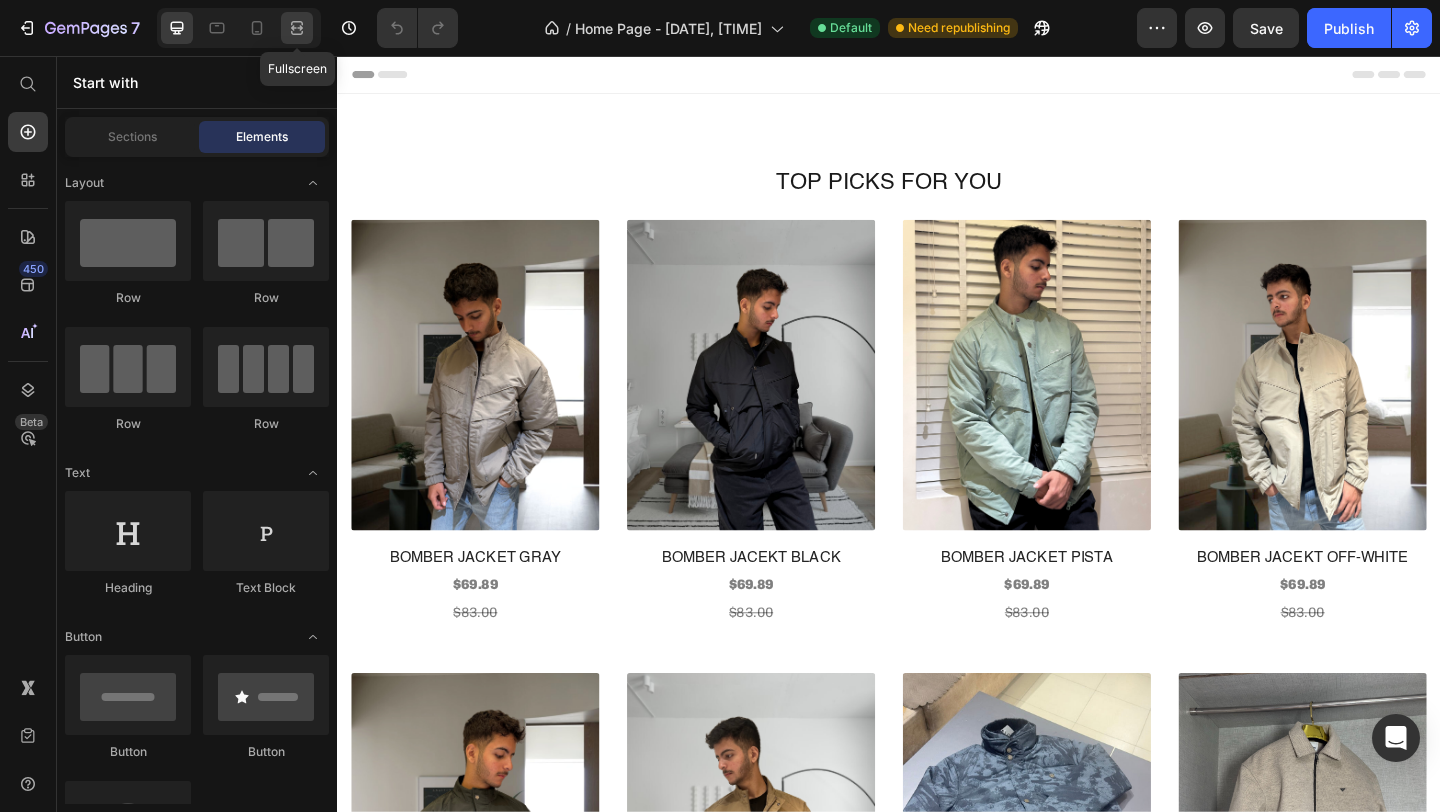 click 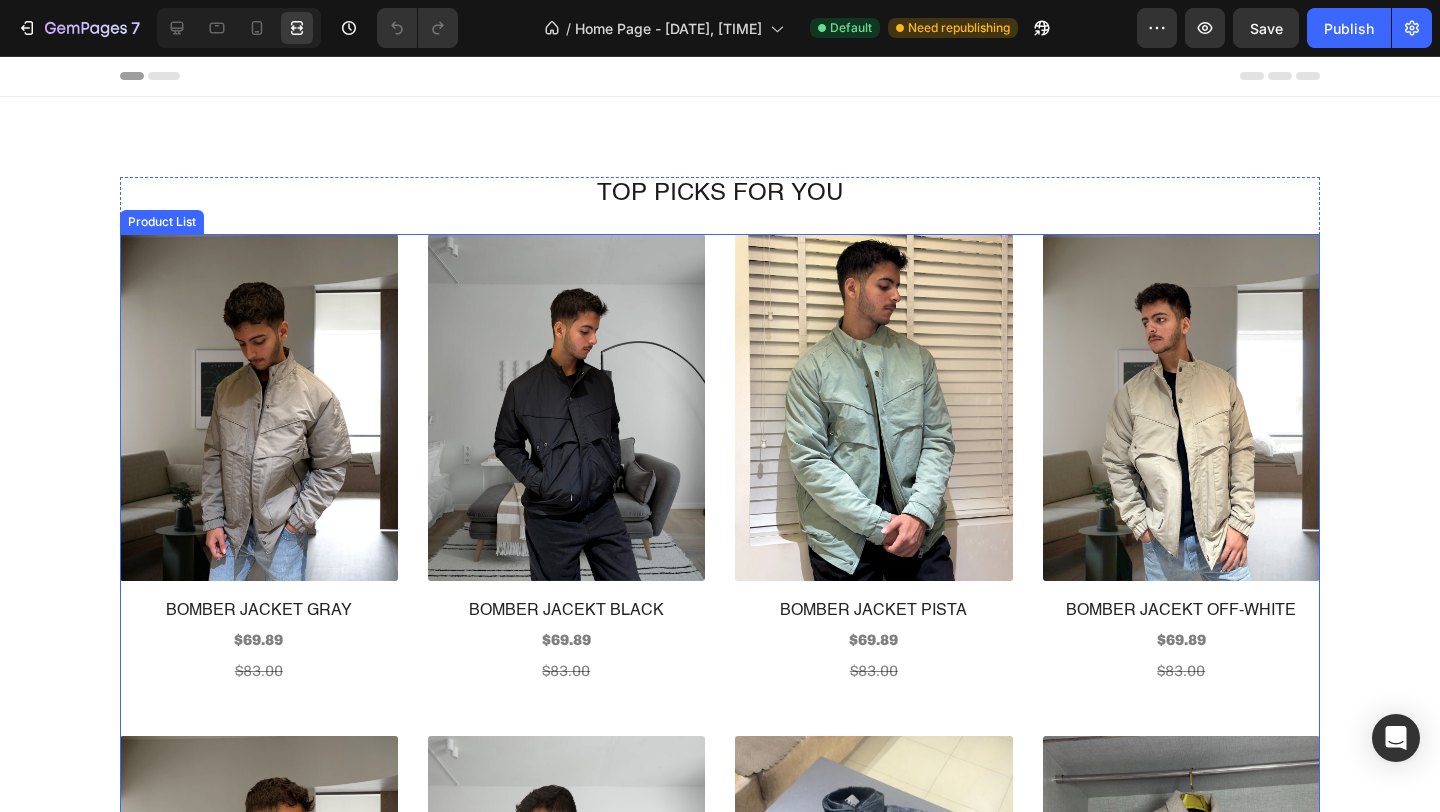 click on "(P) Images BOMBER JACKET GRAY (P) Title $69.89 Product Price $83.00 Product Price Row (P) Images BOMBER JACEKT BLACK (P) Title $69.89 Product Price $83.00 Product Price Row (P) Images BOMBER JACKET PISTA (P) Title $69.89 Product Price $83.00 Product Price Row (P) Images BOMBER JACEKT OFF-WHITE (P) Title $69.89 Product Price $83.00 Product Price Row (P) Images BOMBER JACEKT OLIVE (P) Title $69.89 Product Price $83.00 Product Price Row (P) Images BOMBER JACKET BROWN (P) Title $69.89 Product Price $83.00 Product Price Row (P) Images HEAVY PRINTED CAMO JACKET (P) Title $59.00 Product Price $70.00 Product Price Row (P) Images BOXY TWEED COAT JACKET CREAM (P) Title $61.96 Product Price $77.45 Product Price Row (P) Images BAGGY SUEDE JACKET BROWN (P) Title $66.78 Product Price $83.47 Product Price Row" at bounding box center [720, 978] 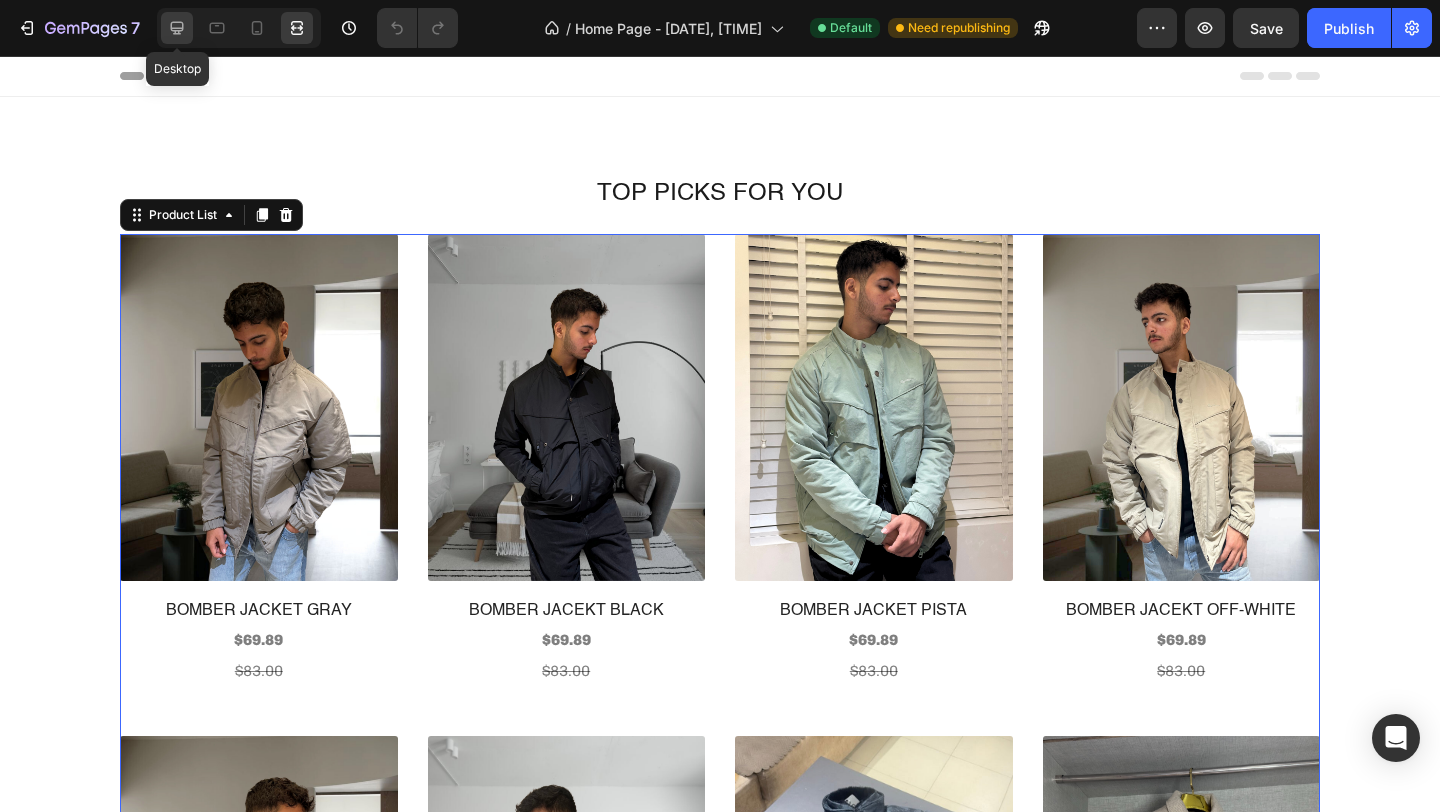 click 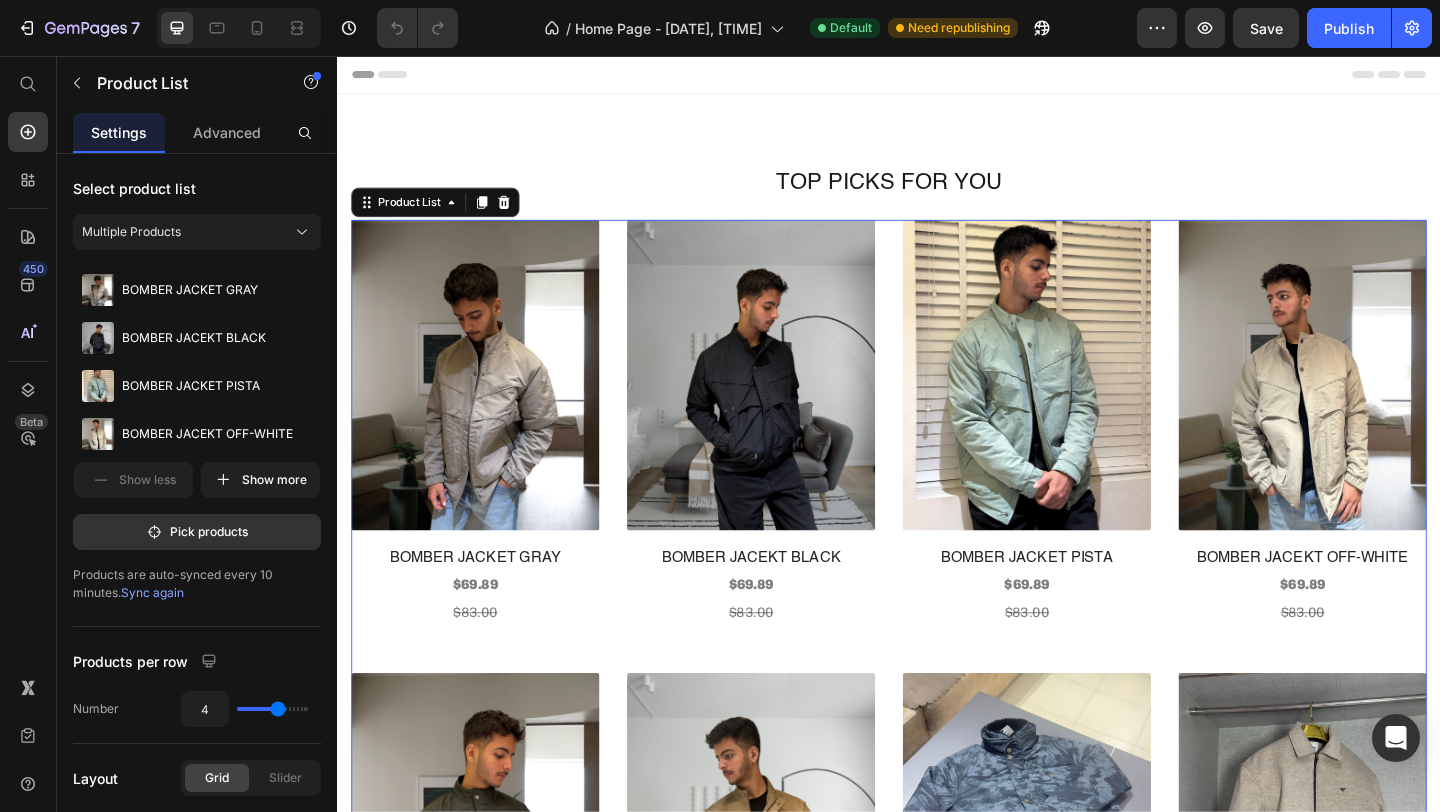 click on "(P) Images BOMBER JACKET GRAY (P) Title $69.89 Product Price $83.00 Product Price Row (P) Images BOMBER JACEKT BLACK (P) Title $69.89 Product Price $83.00 Product Price Row (P) Images BOMBER JACKET PISTA (P) Title $69.89 Product Price $83.00 Product Price Row (P) Images BOMBER JACEKT OFF-WHITE (P) Title $69.89 Product Price $83.00 Product Price Row (P) Images BOMBER JACEKT OLIVE (P) Title $69.89 Product Price $83.00 Product Price Row (P) Images BOMBER JACKET BROWN (P) Title $69.89 Product Price $83.00 Product Price Row (P) Images HEAVY PRINTED CAMO JACKET (P) Title $59.00 Product Price $70.00 Product Price Row (P) Images BOXY TWEED COAT JACKET CREAM (P) Title $61.96 Product Price $77.45 Product Price Row (P) Images BAGGY SUEDE JACKET BROWN (P) Title $66.78 Product Price $83.47 Product Price Row" at bounding box center [937, 964] 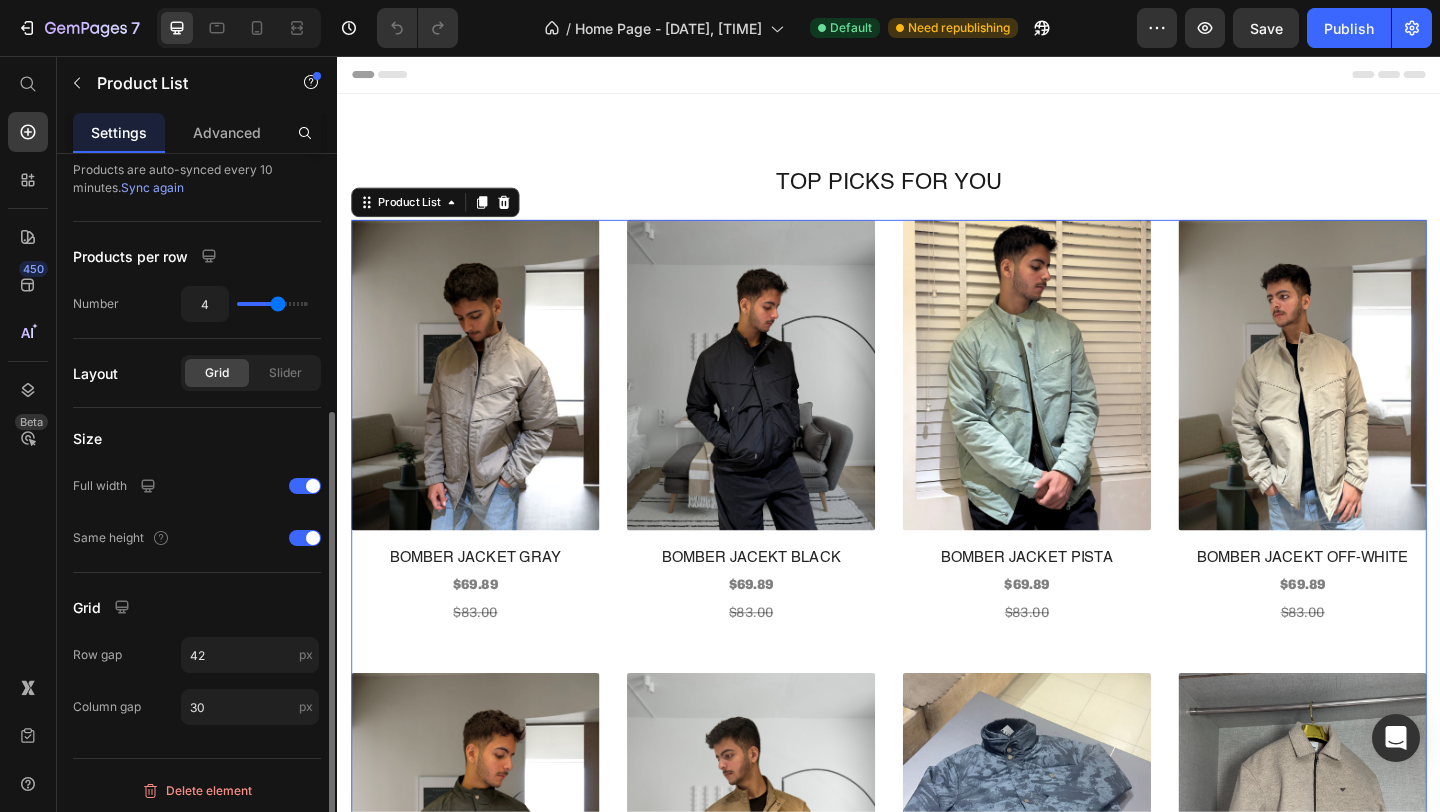 scroll, scrollTop: 409, scrollLeft: 0, axis: vertical 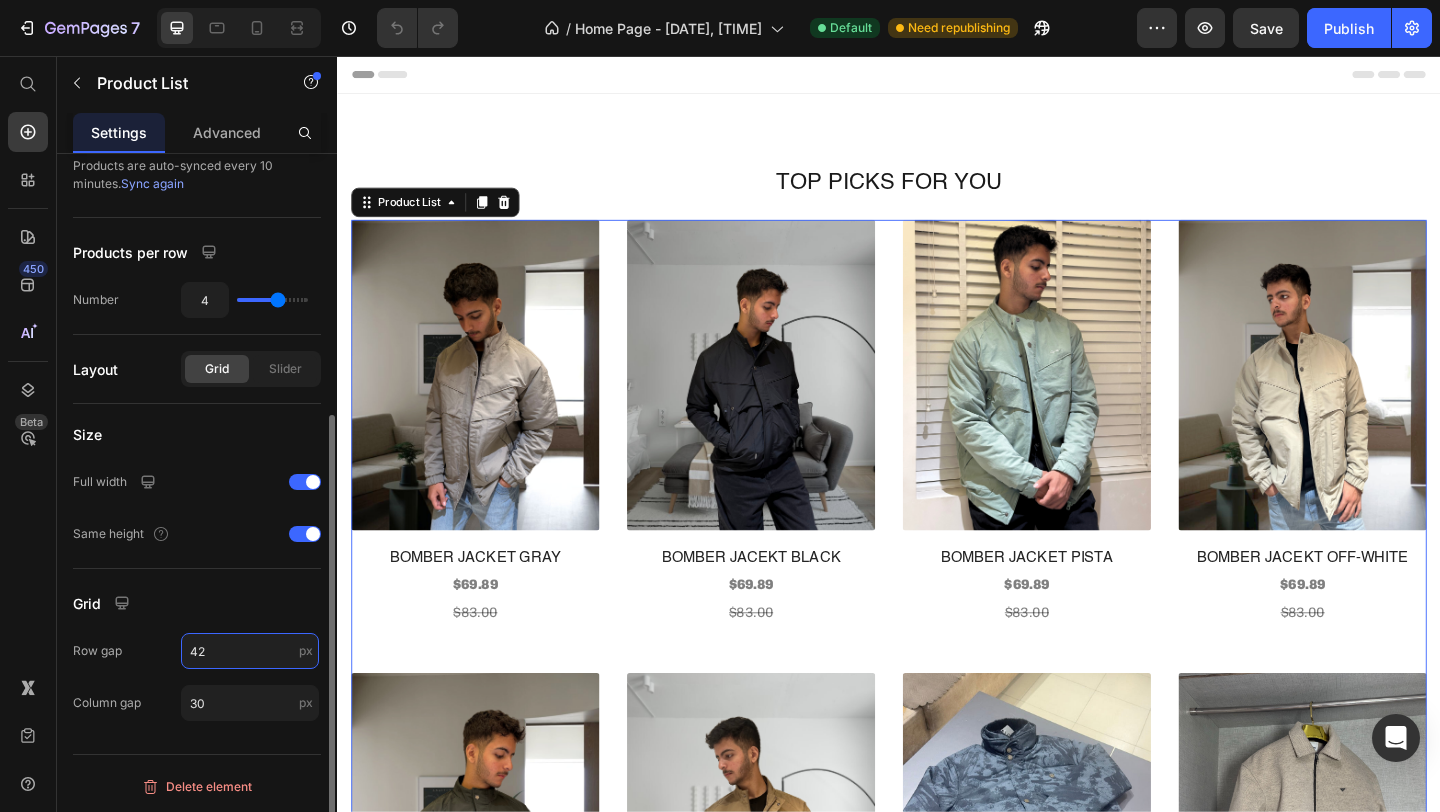 click on "42" at bounding box center [250, 651] 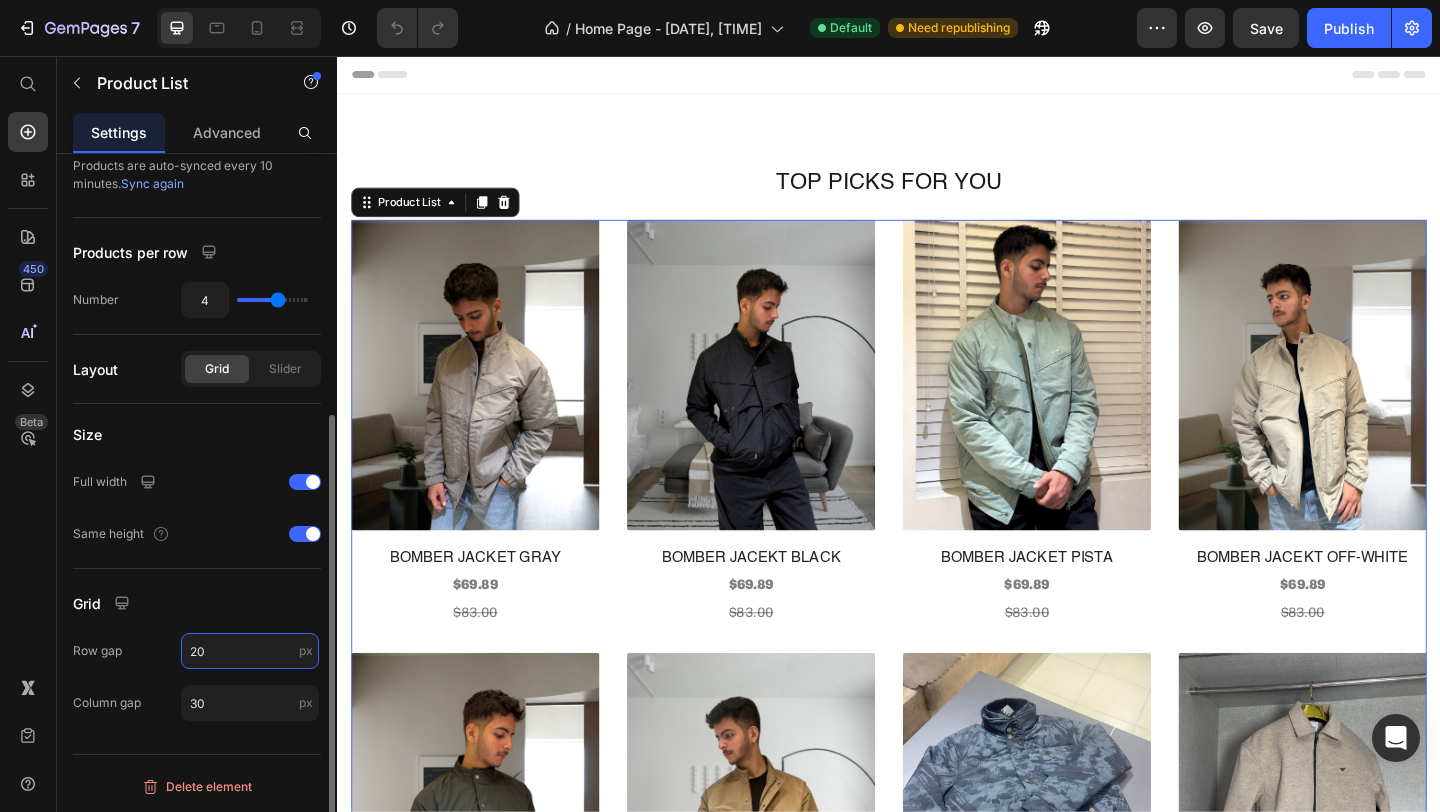 type on "2" 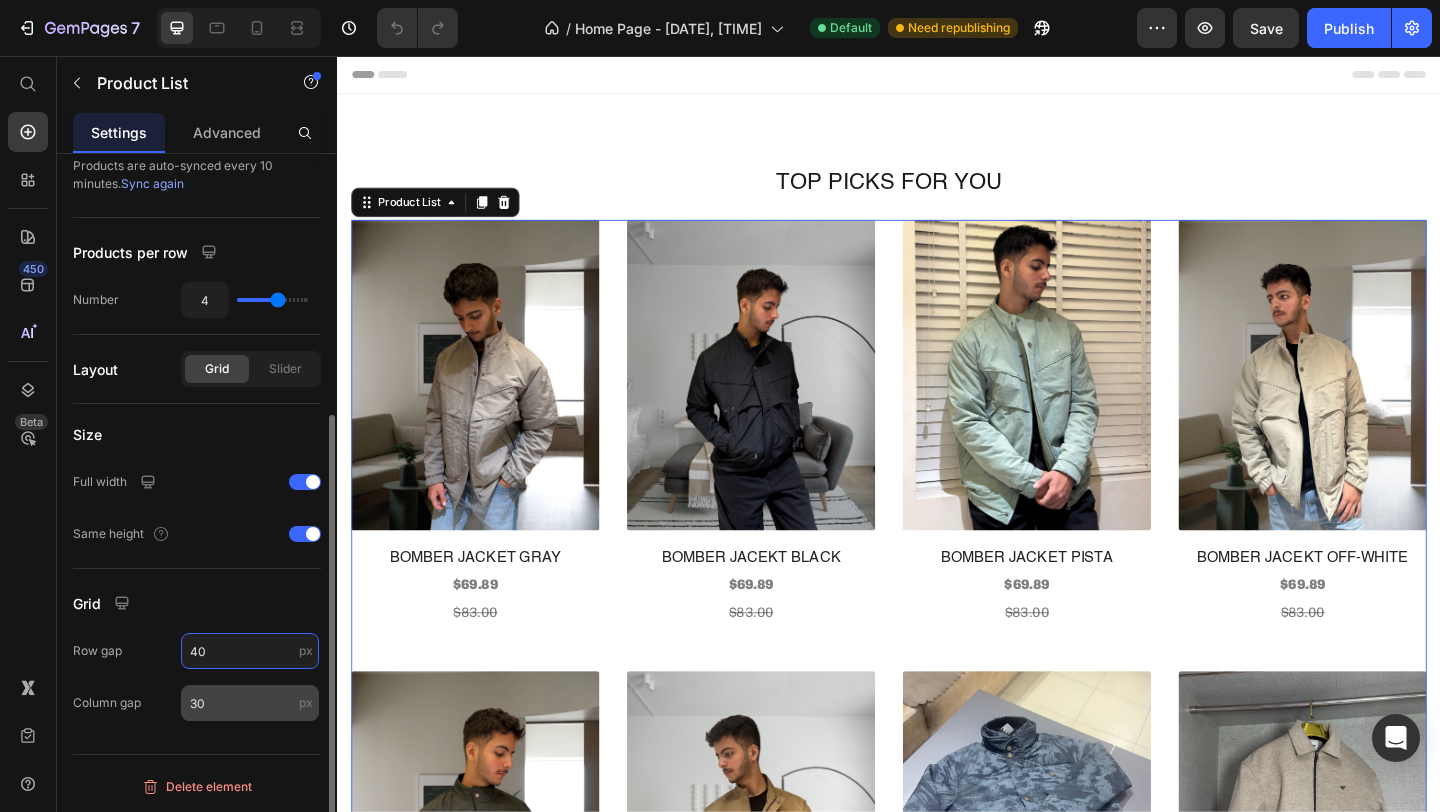 type on "40" 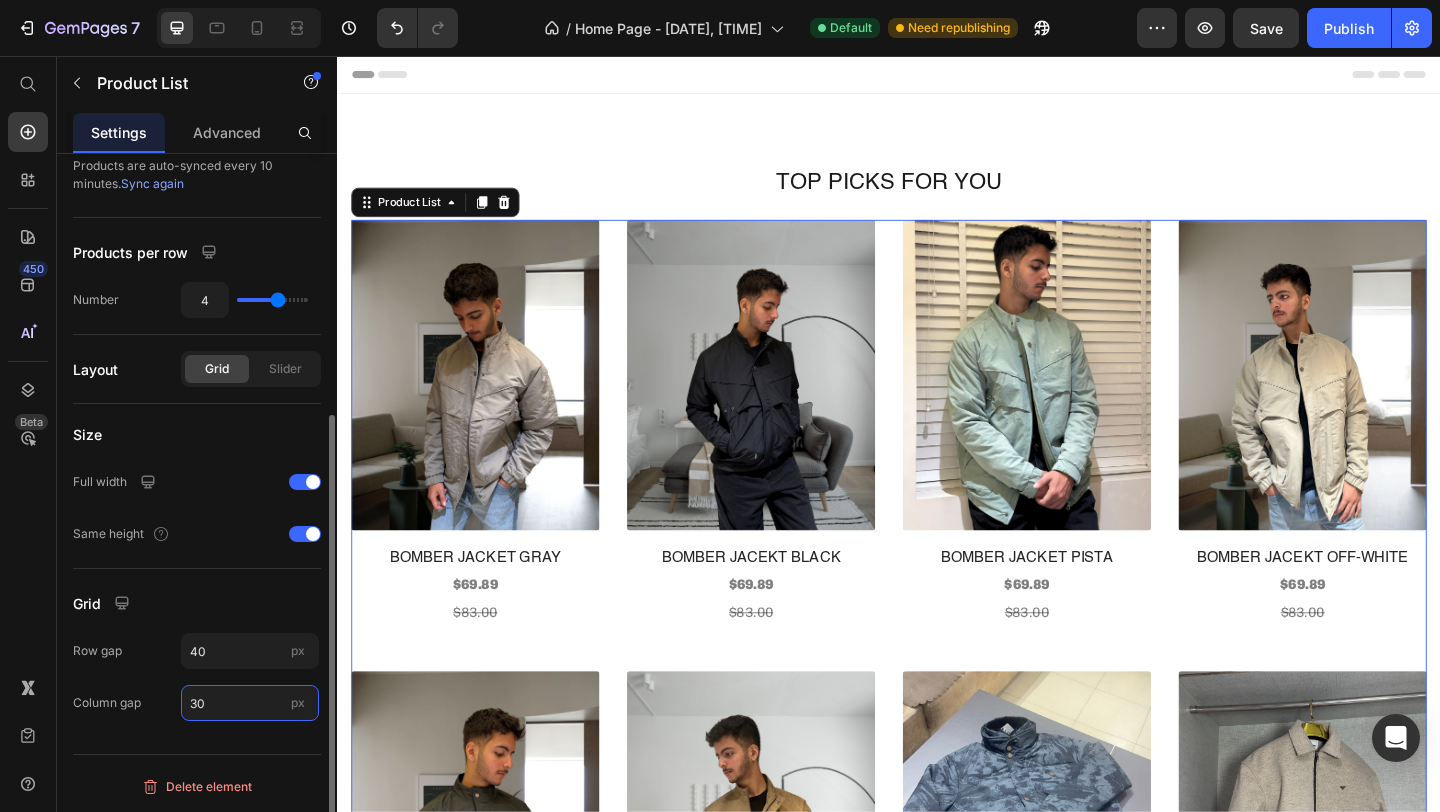 click on "30" at bounding box center (250, 703) 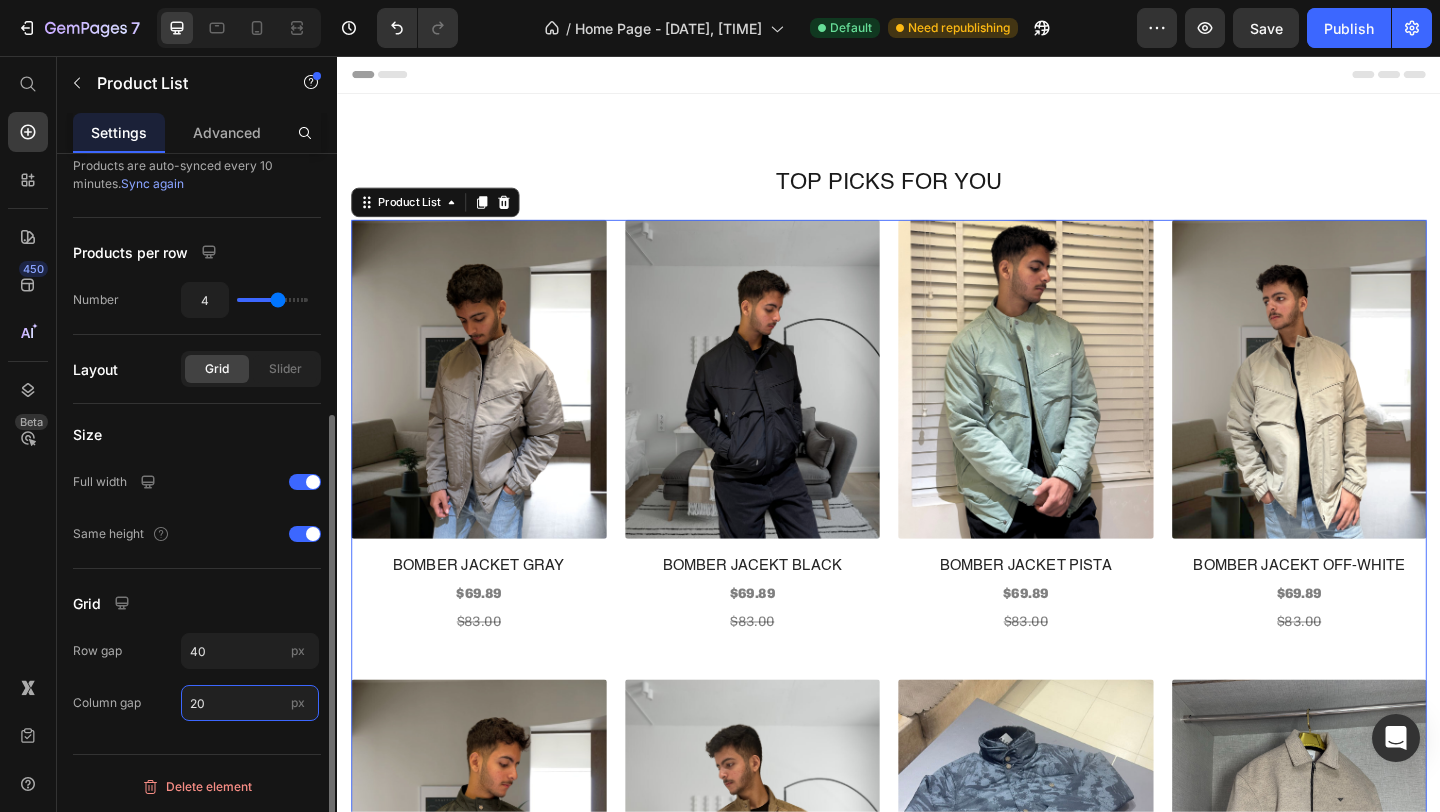 type on "2" 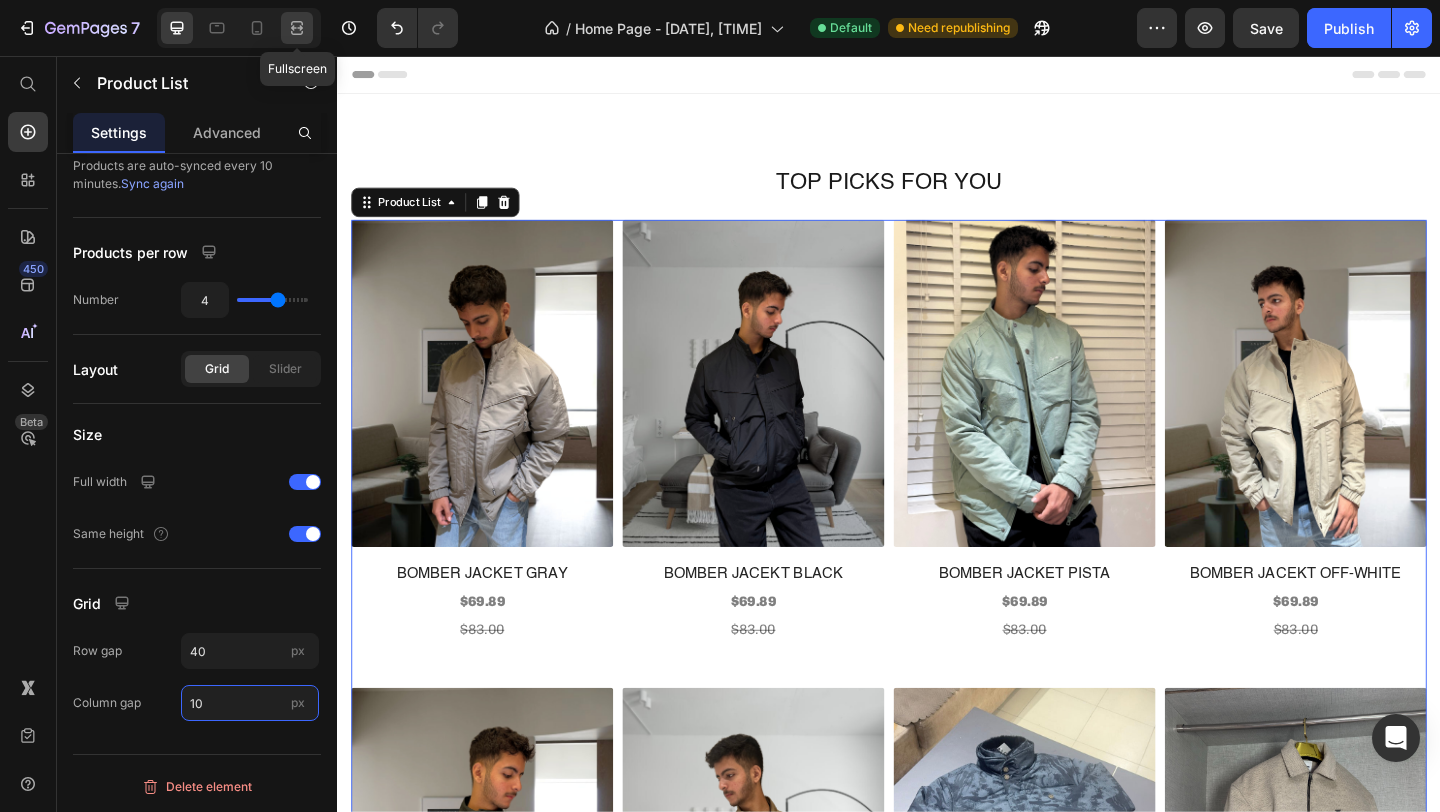 type on "10" 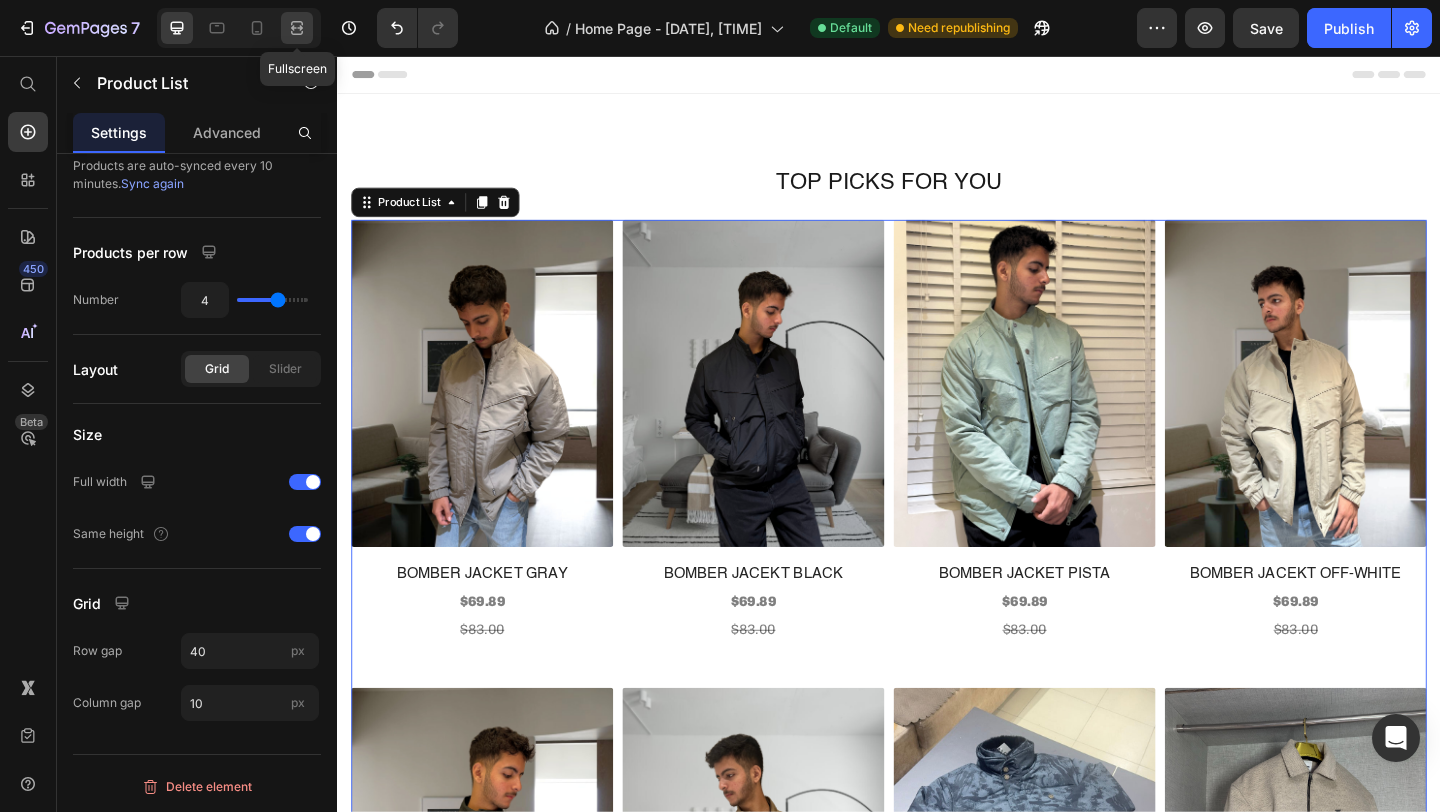 click 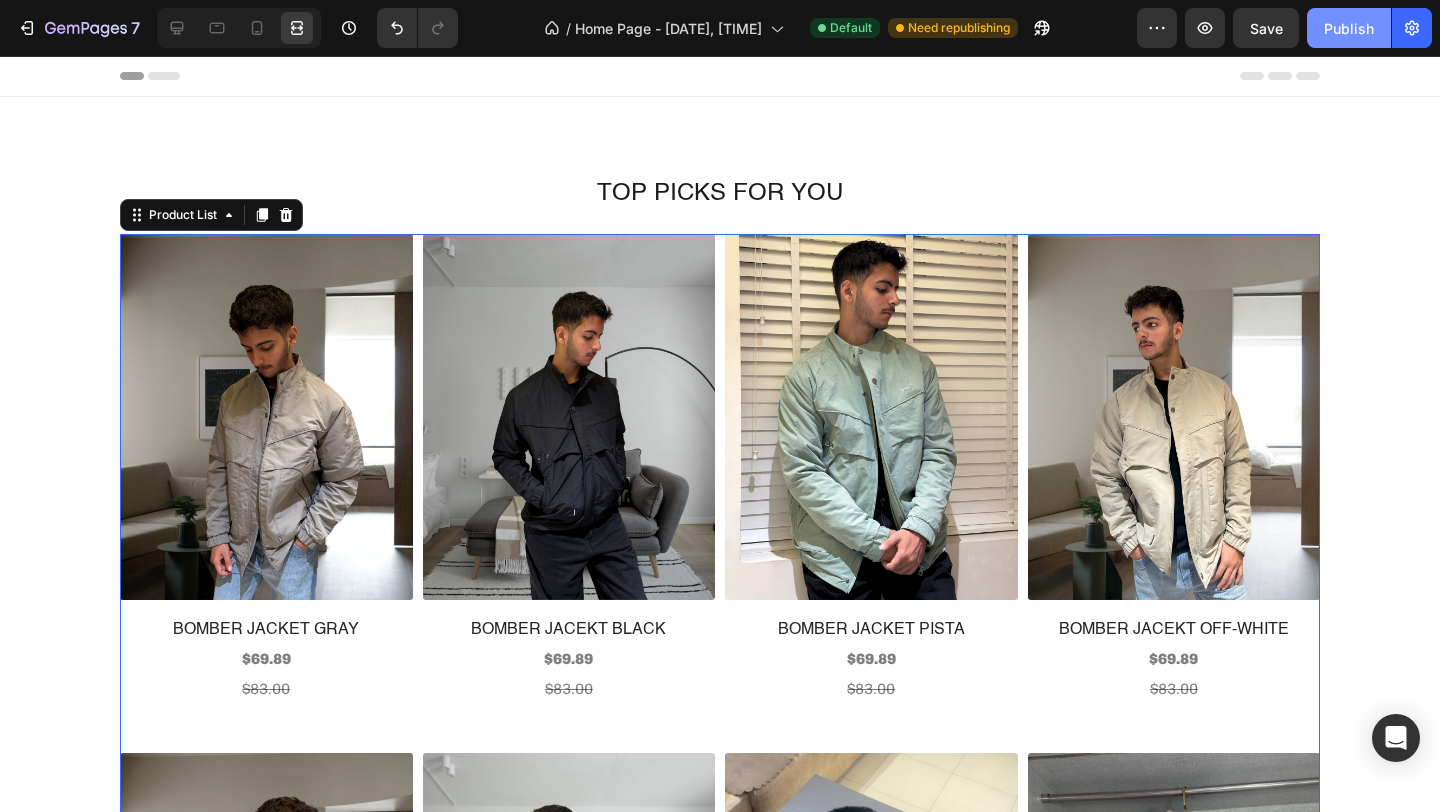 click on "Publish" at bounding box center [1349, 28] 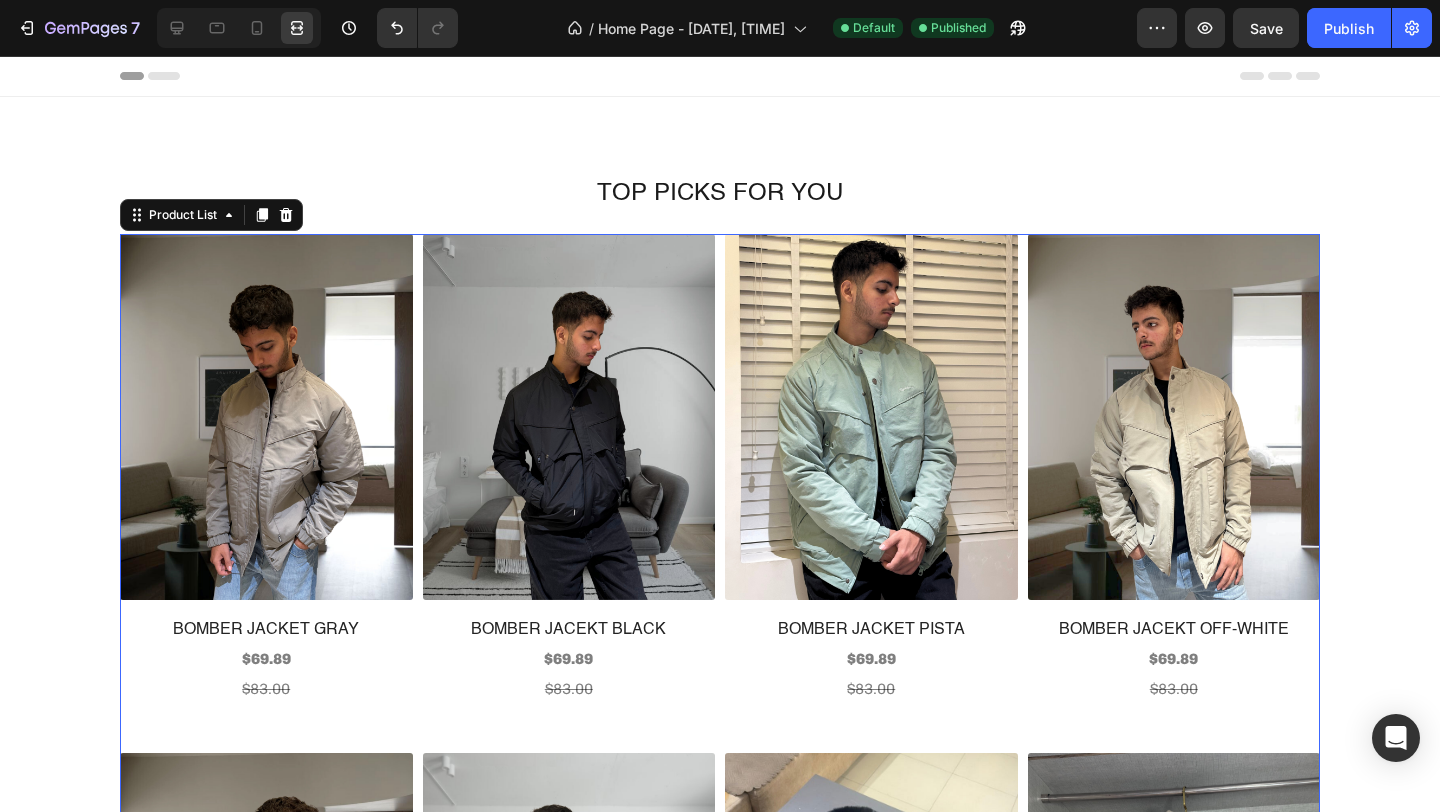 scroll, scrollTop: 0, scrollLeft: 0, axis: both 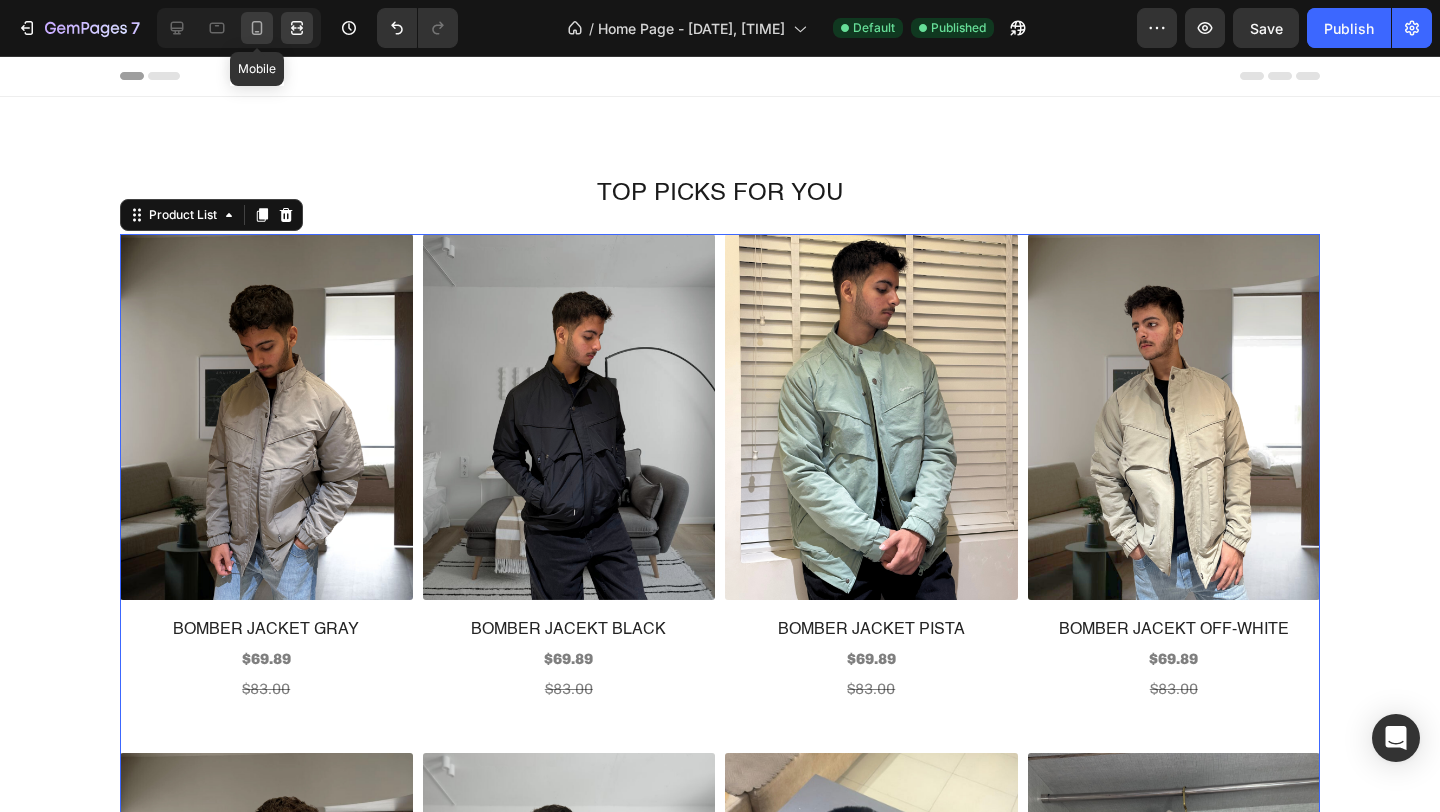 click 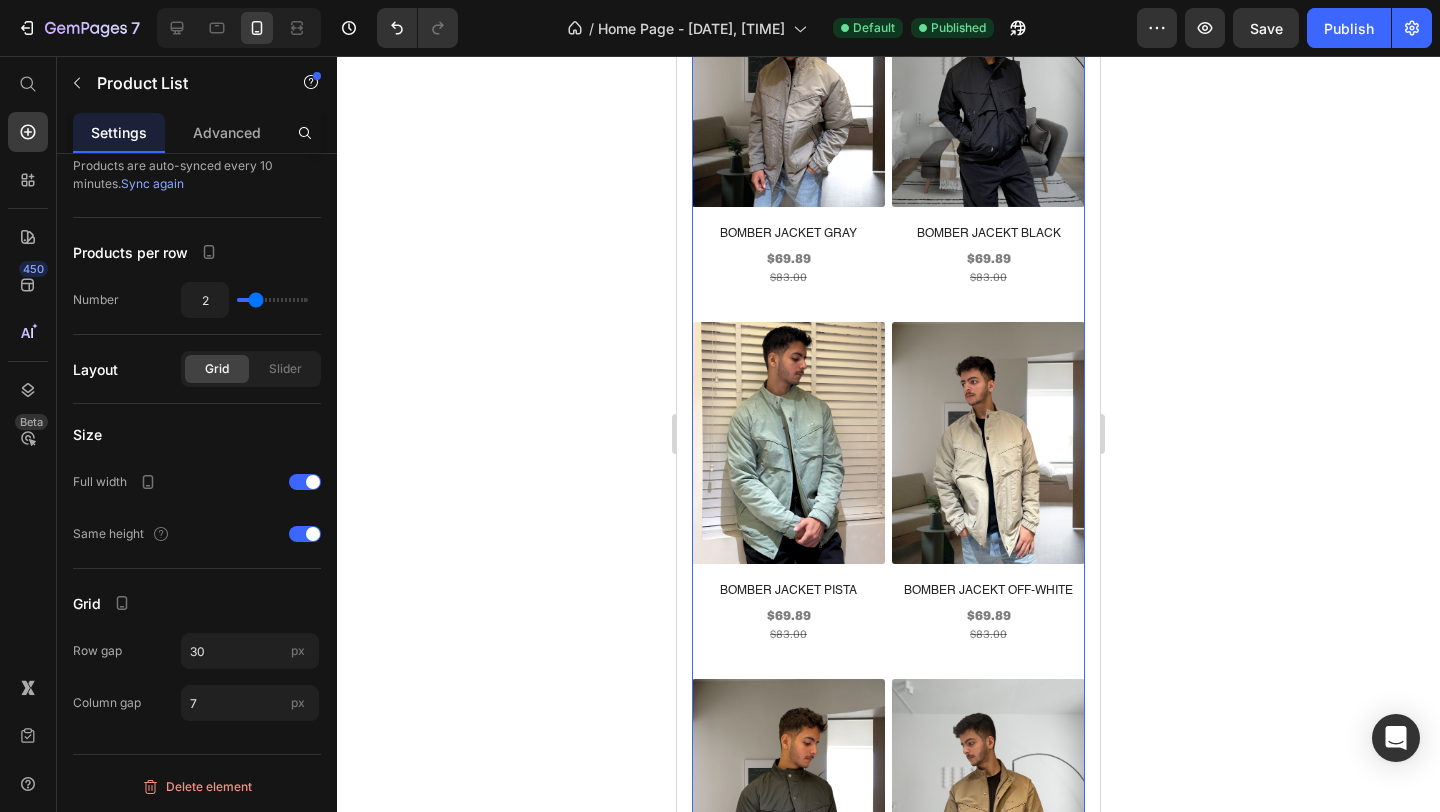 scroll, scrollTop: 0, scrollLeft: 0, axis: both 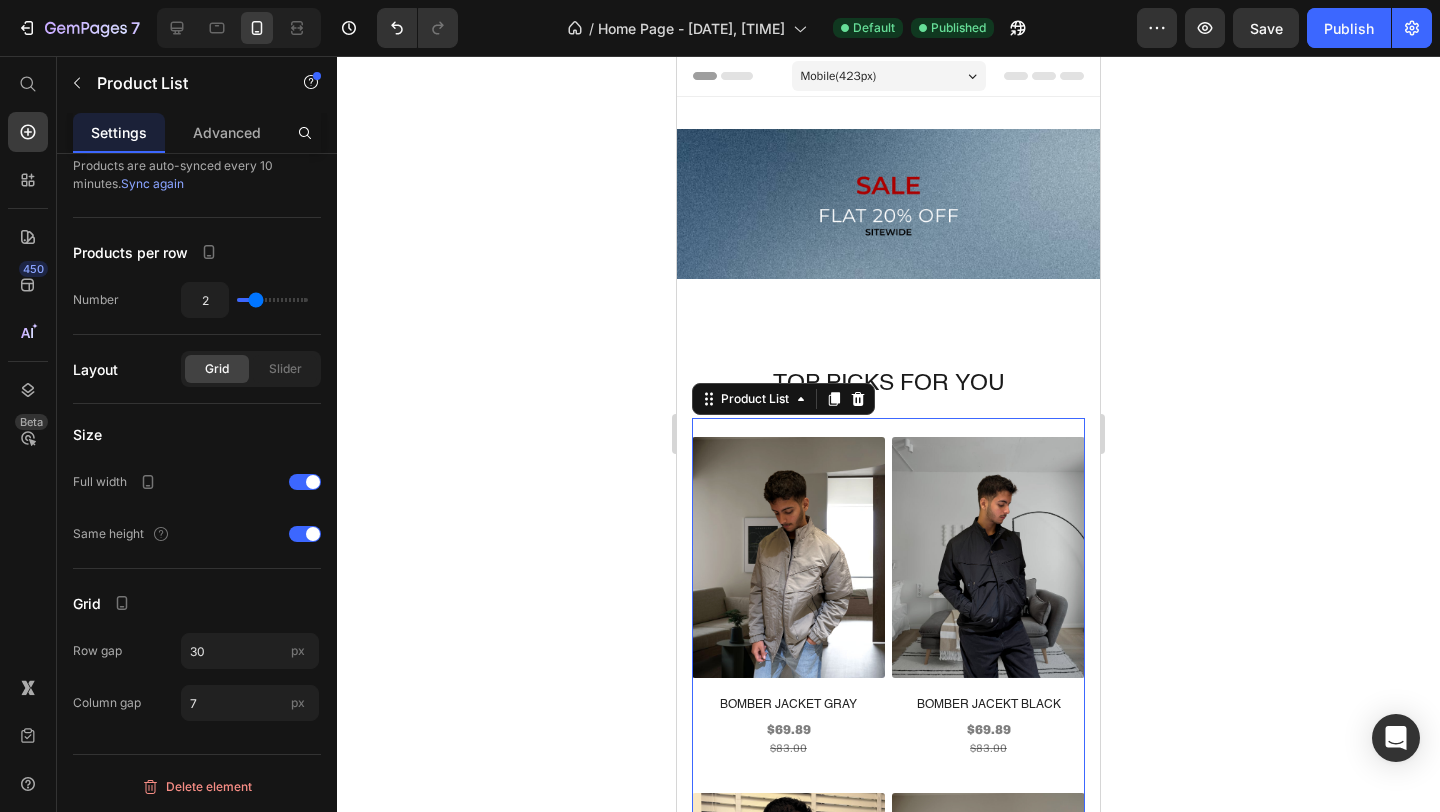 click on "(P) Images BOMBER JACKET GRAY (P) Title $69.89 Product Price $83.00 Product Price Row (P) Images BOMBER JACEKT BLACK (P) Title $69.89 Product Price $83.00 Product Price Row (P) Images BOMBER JACKET PISTA (P) Title $69.89 Product Price $83.00 Product Price Row (P) Images BOMBER JACEKT OFF-WHITE (P) Title $69.89 Product Price $83.00 Product Price Row (P) Images BOMBER JACEKT OLIVE (P) Title $69.89 Product Price $83.00 Product Price Row (P) Images BOMBER JACKET BROWN (P) Title $69.89 Product Price $83.00 Product Price Row (P) Images HEAVY PRINTED CAMO JACKET (P) Title $59.00 Product Price $70.00 Product Price Row (P) Images BOXY TWEED COAT JACKET CREAM (P) Title $61.96 Product Price $77.45 Product Price Row (P) Images BAGGY SUEDE JACKET BROWN (P) Title $66.78 Product Price $83.47 Product Price Row" at bounding box center (888, 1322) 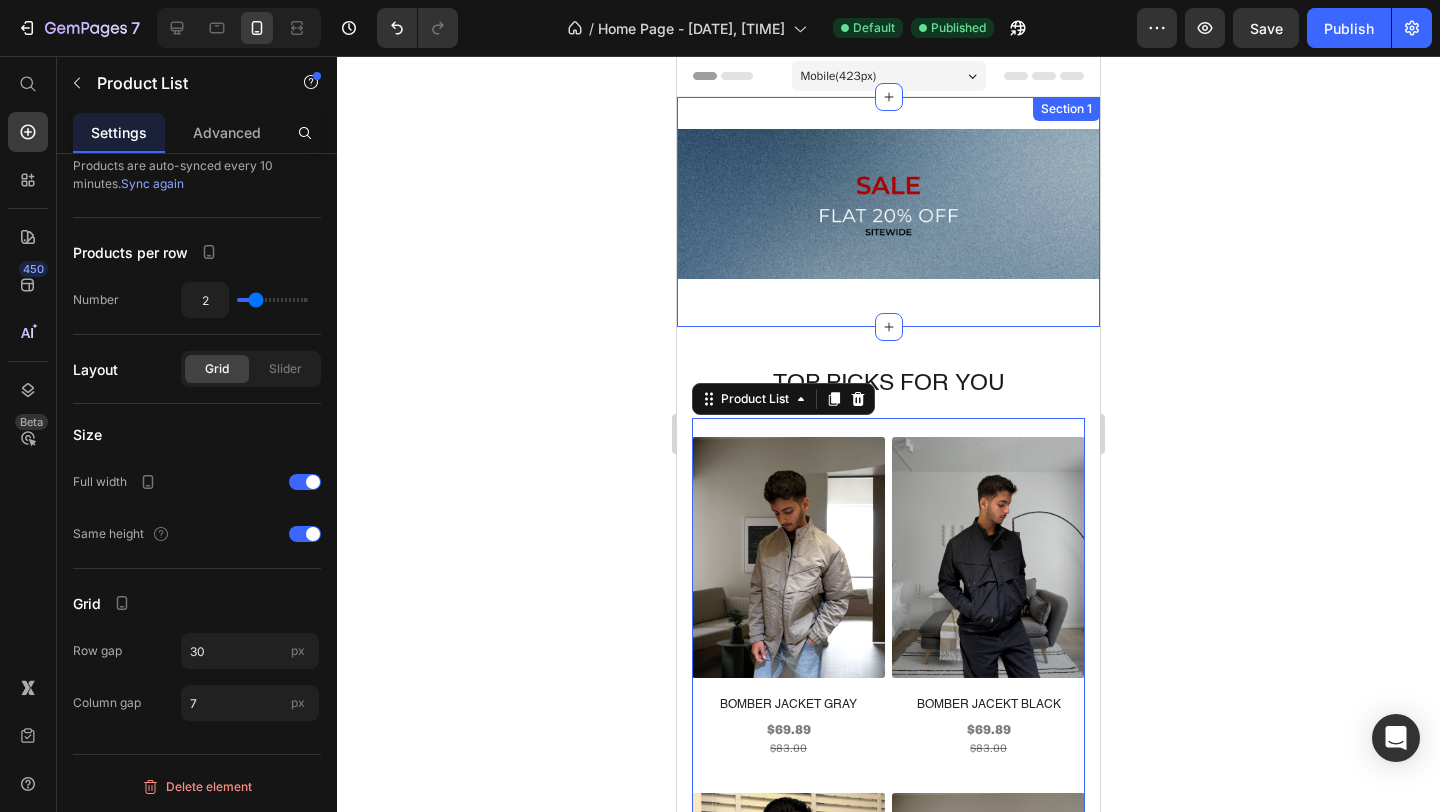 click on "Image Row Section 1" at bounding box center (888, 212) 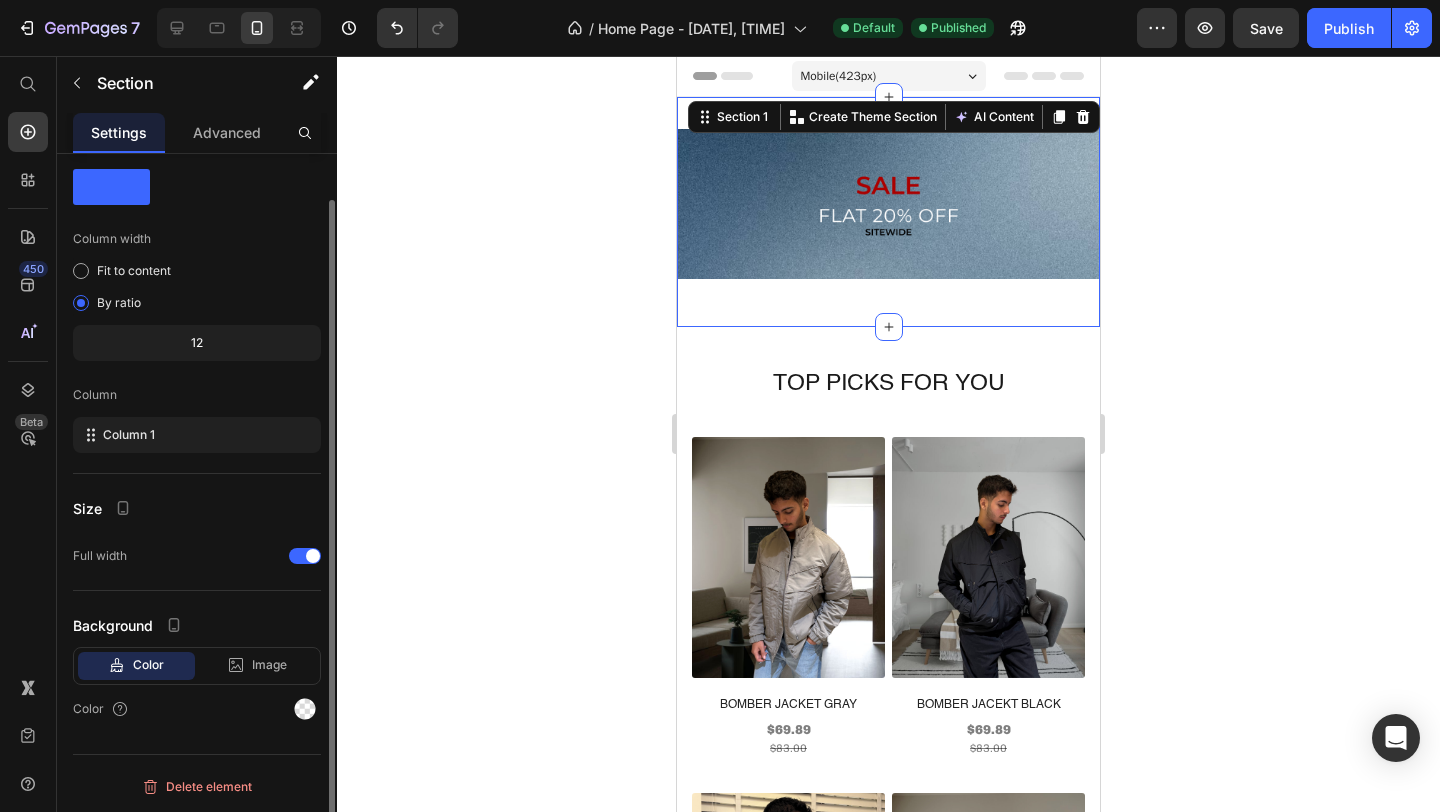 scroll, scrollTop: 0, scrollLeft: 0, axis: both 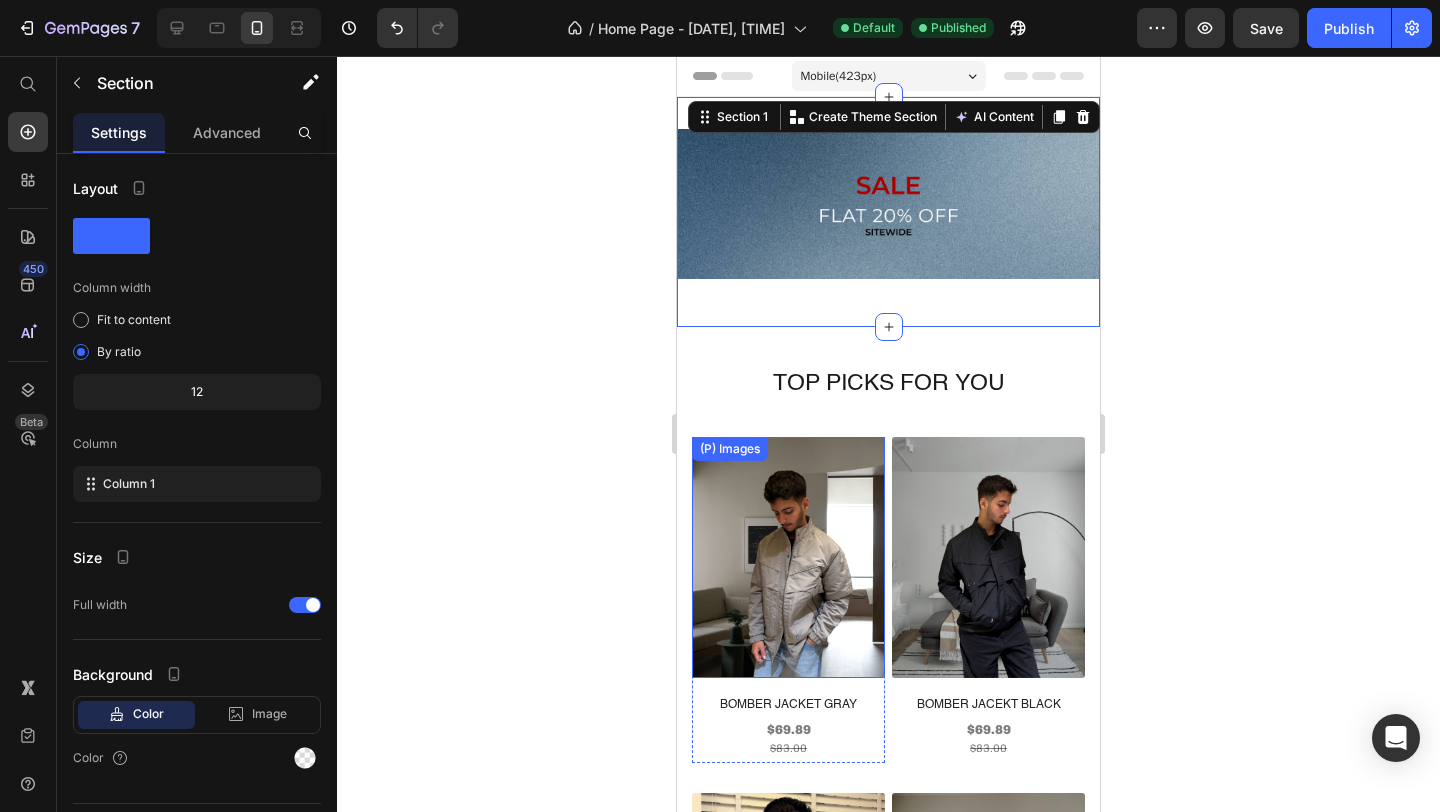 click at bounding box center (788, 557) 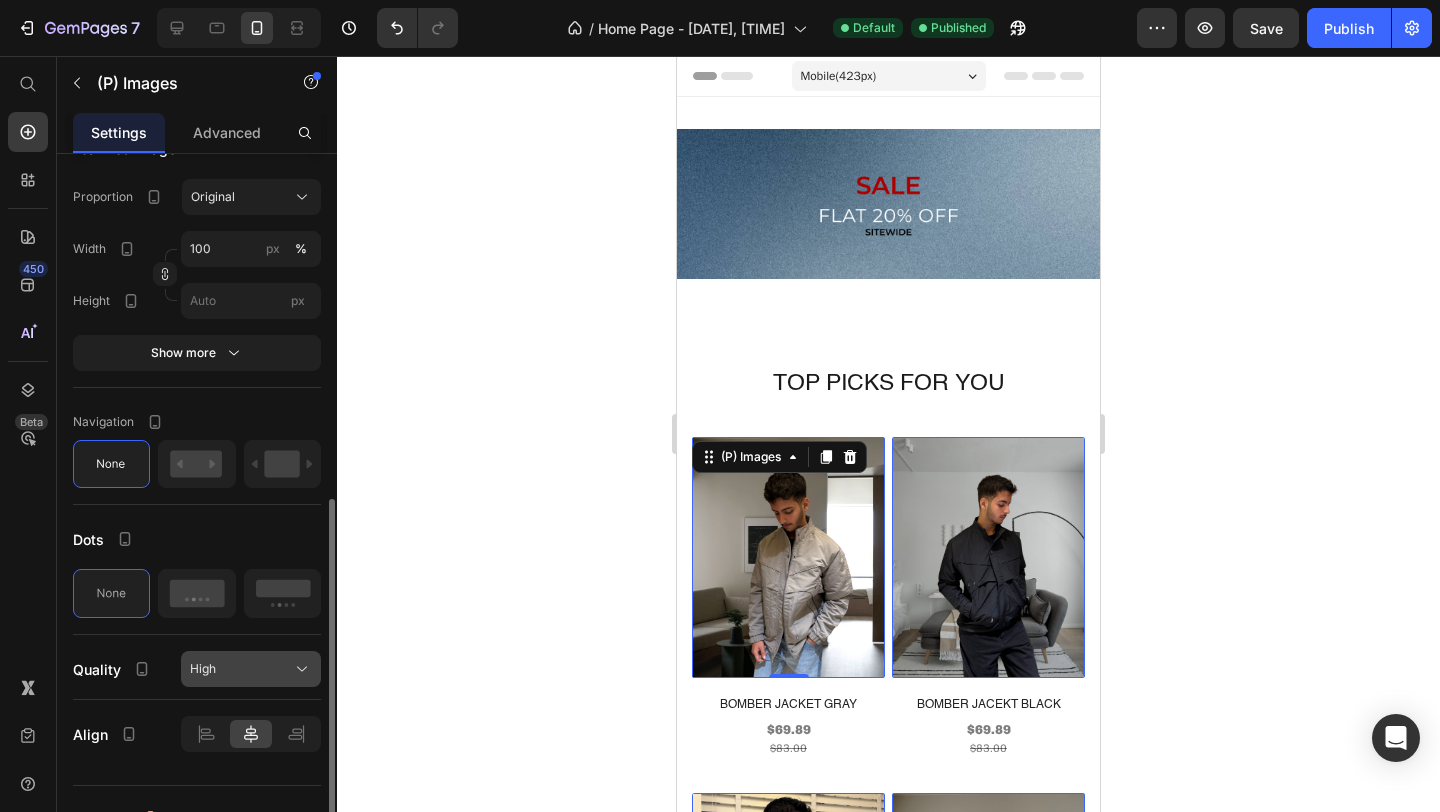 scroll, scrollTop: 729, scrollLeft: 0, axis: vertical 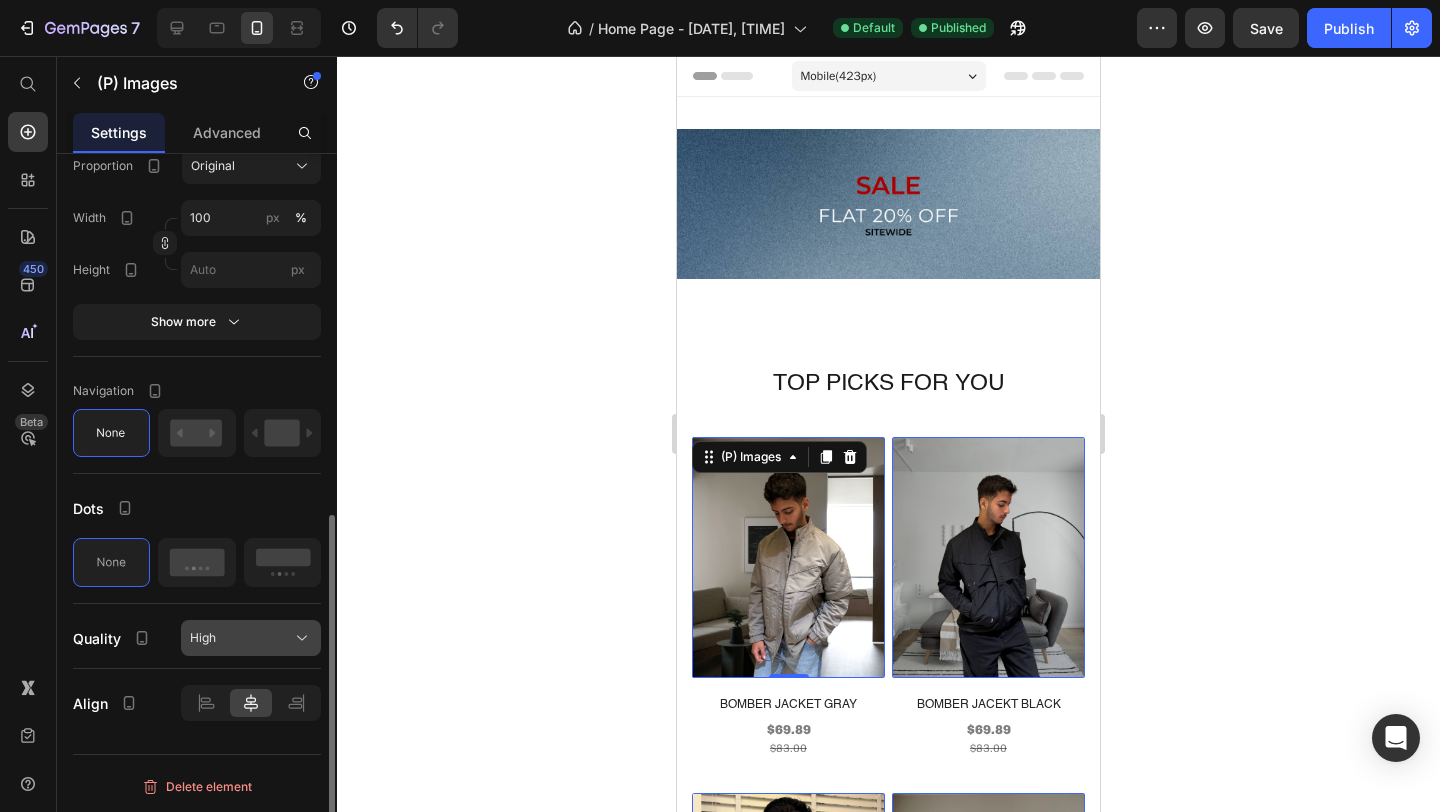 click on "High" 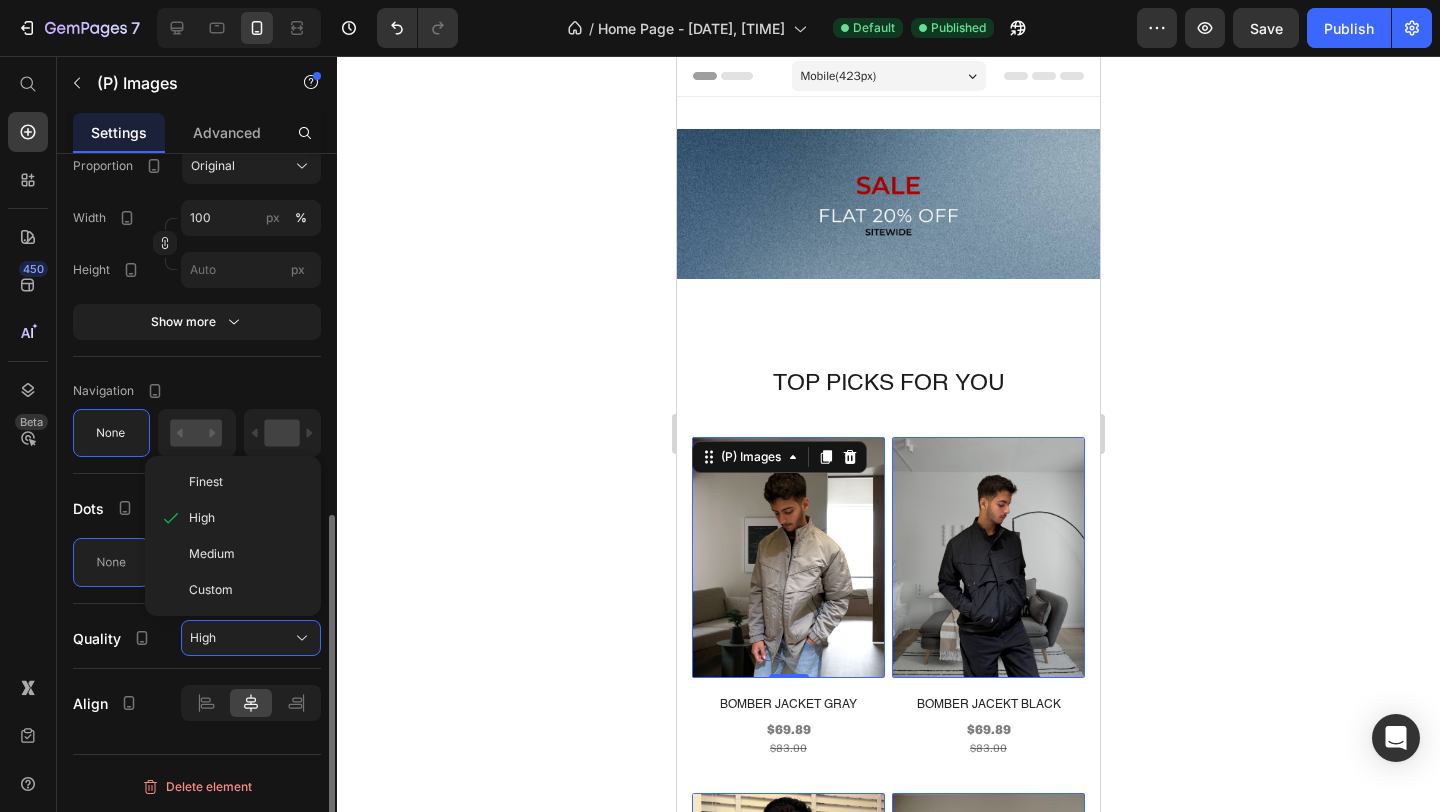 click on "Finest" at bounding box center [247, 482] 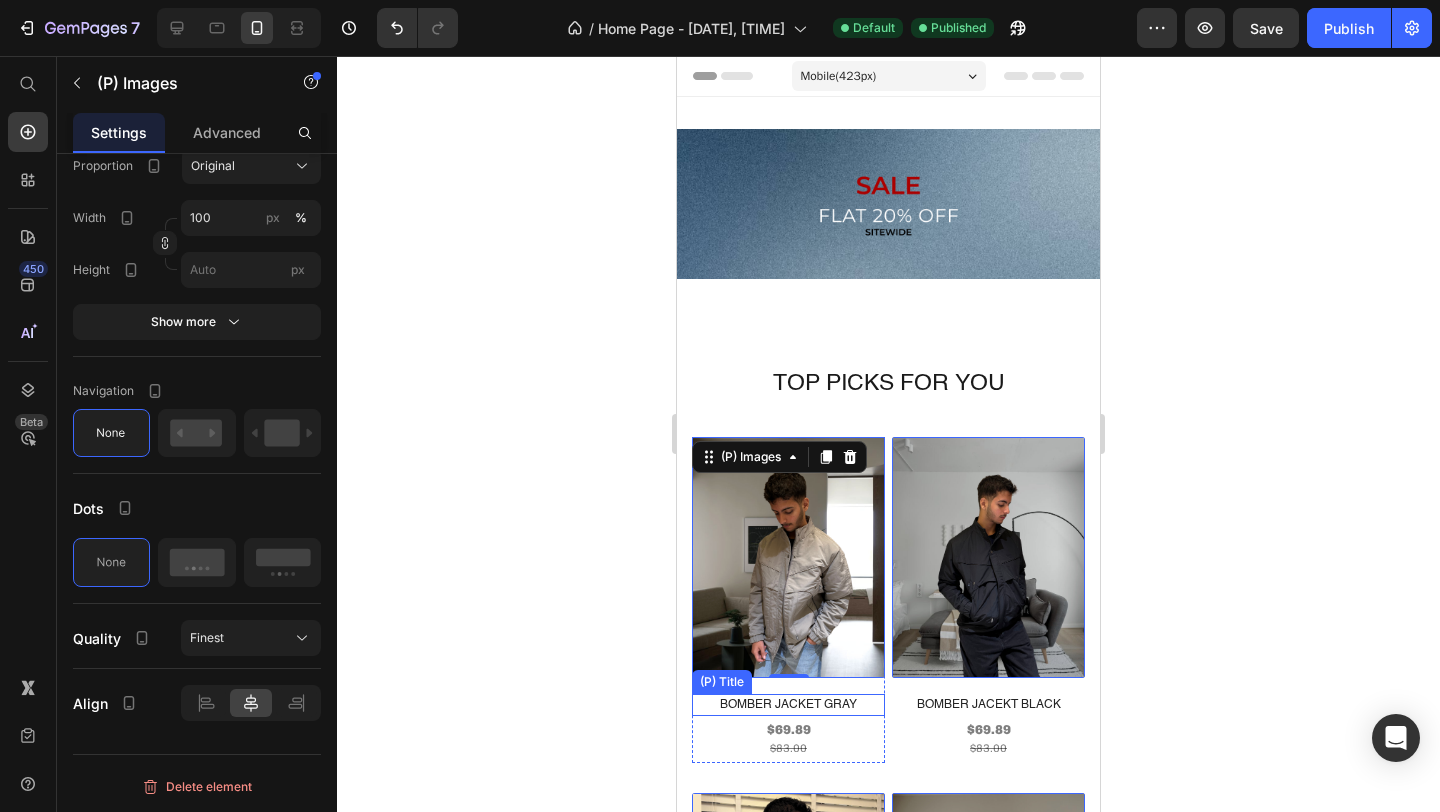 click on "BOMBER JACKET GRAY" at bounding box center (788, 705) 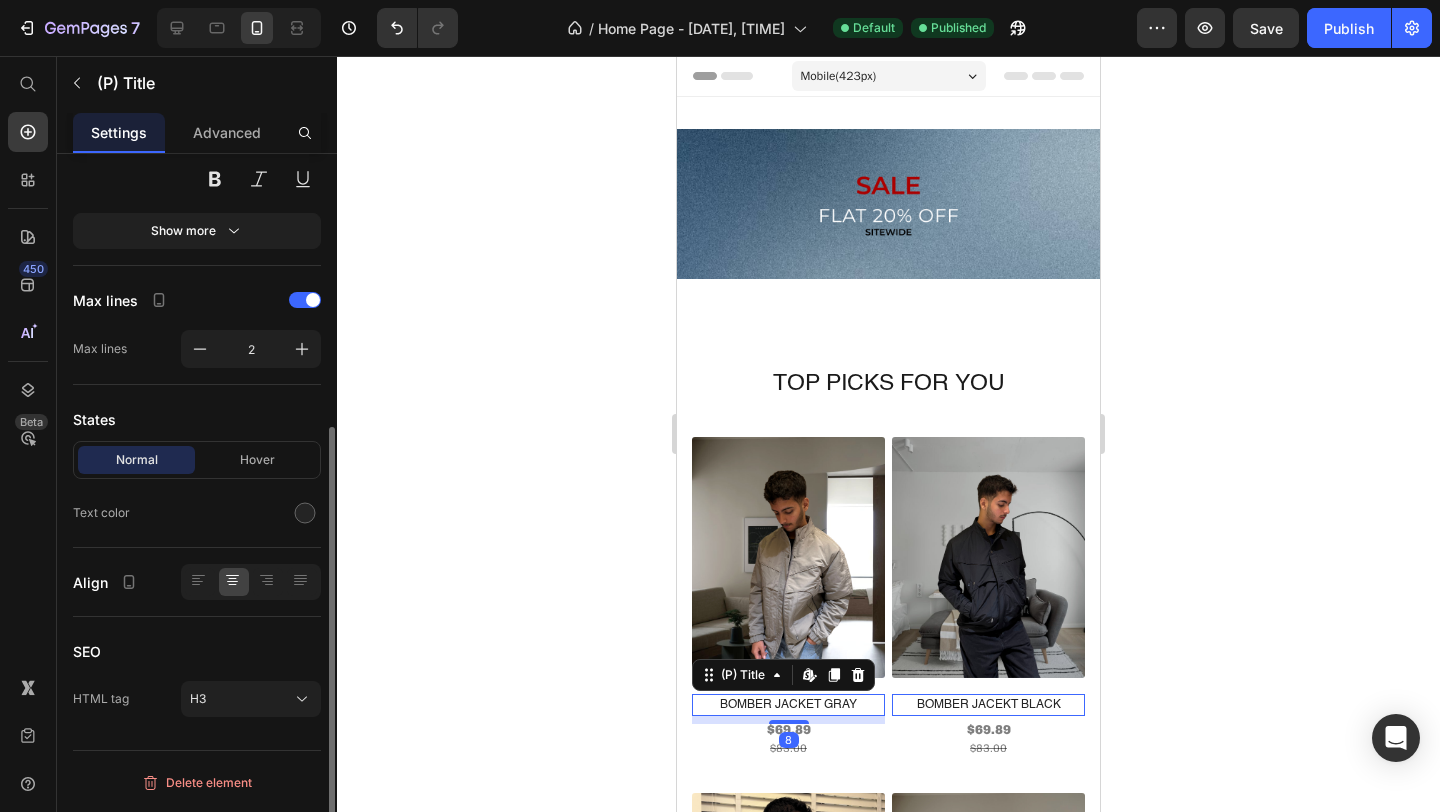scroll, scrollTop: 0, scrollLeft: 0, axis: both 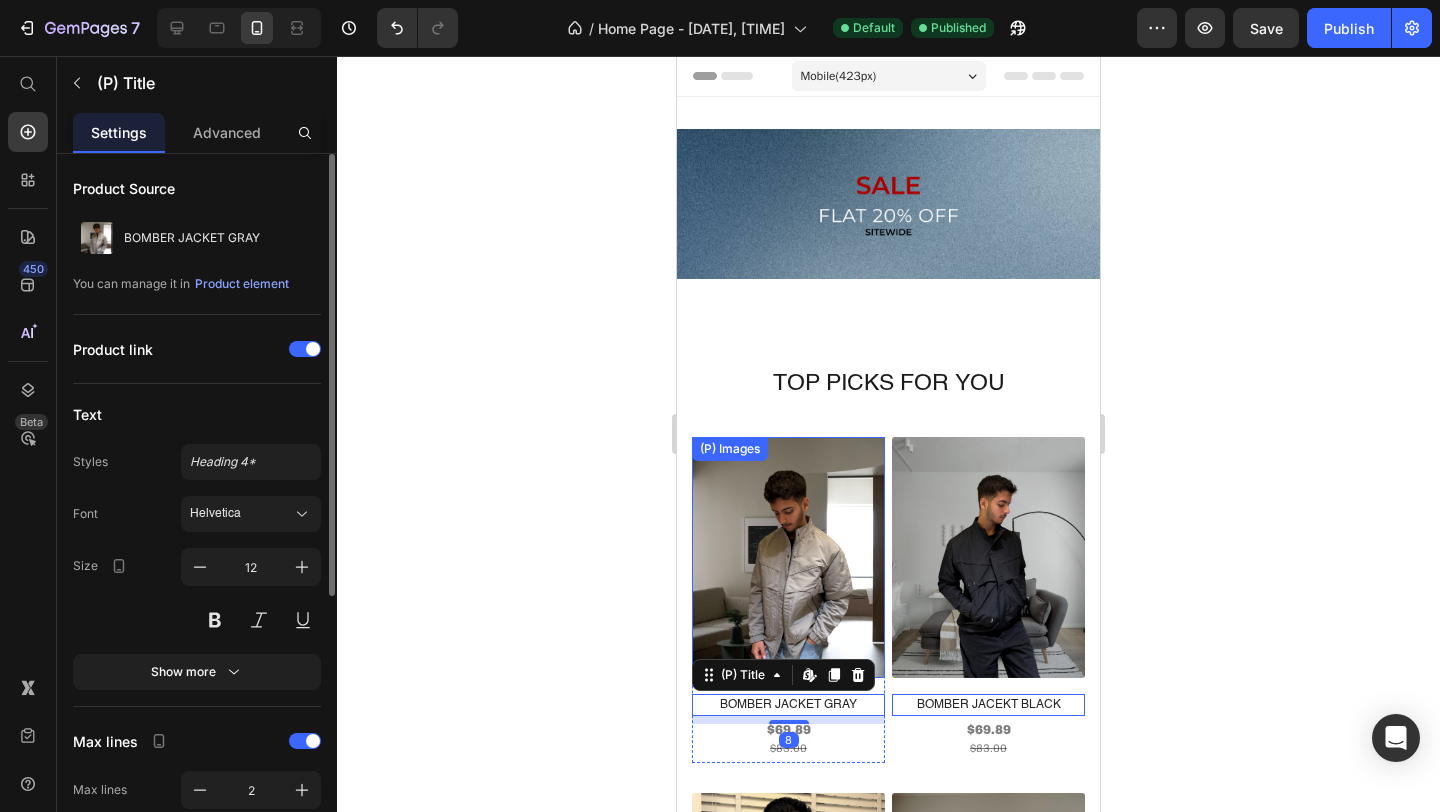 click at bounding box center (788, 557) 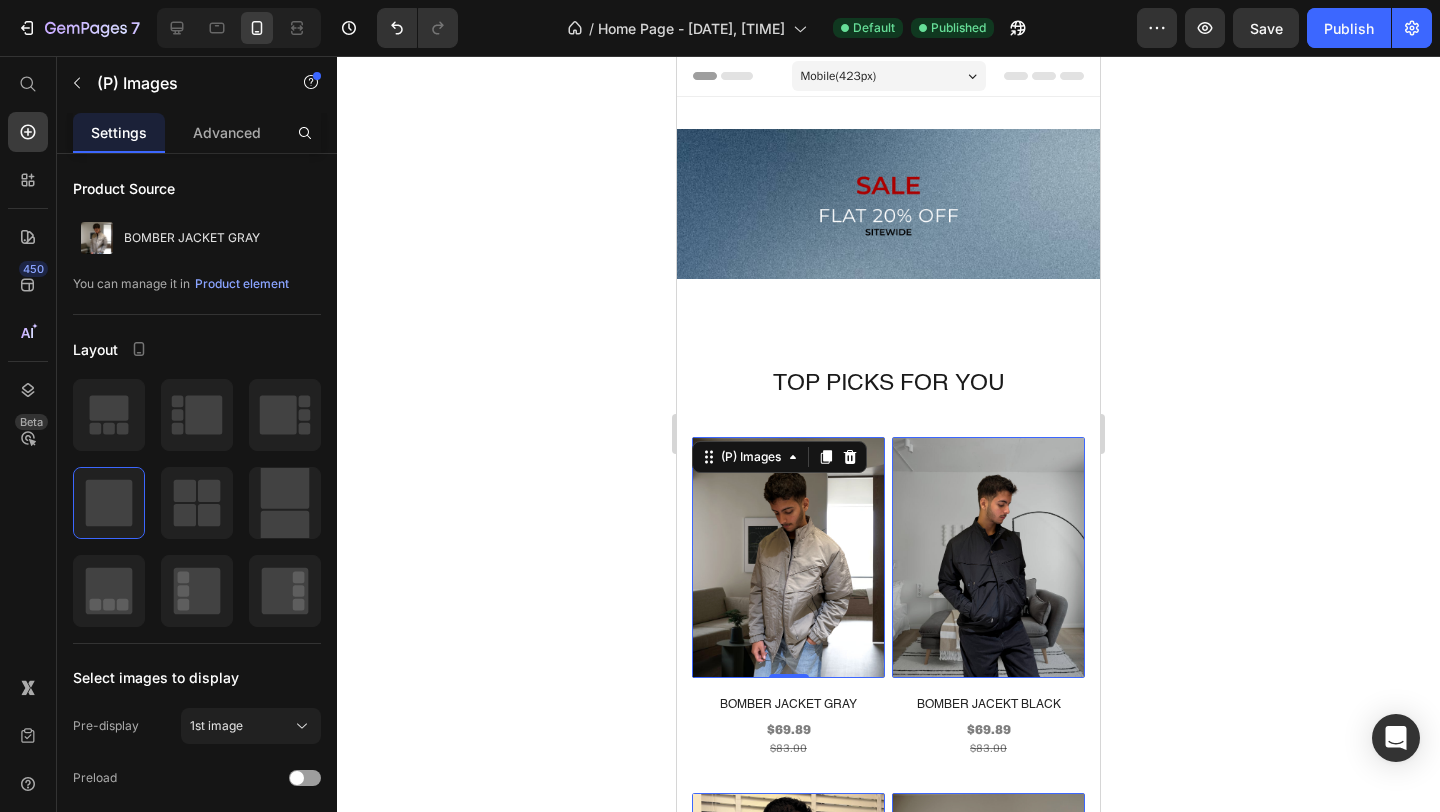 click at bounding box center [788, 557] 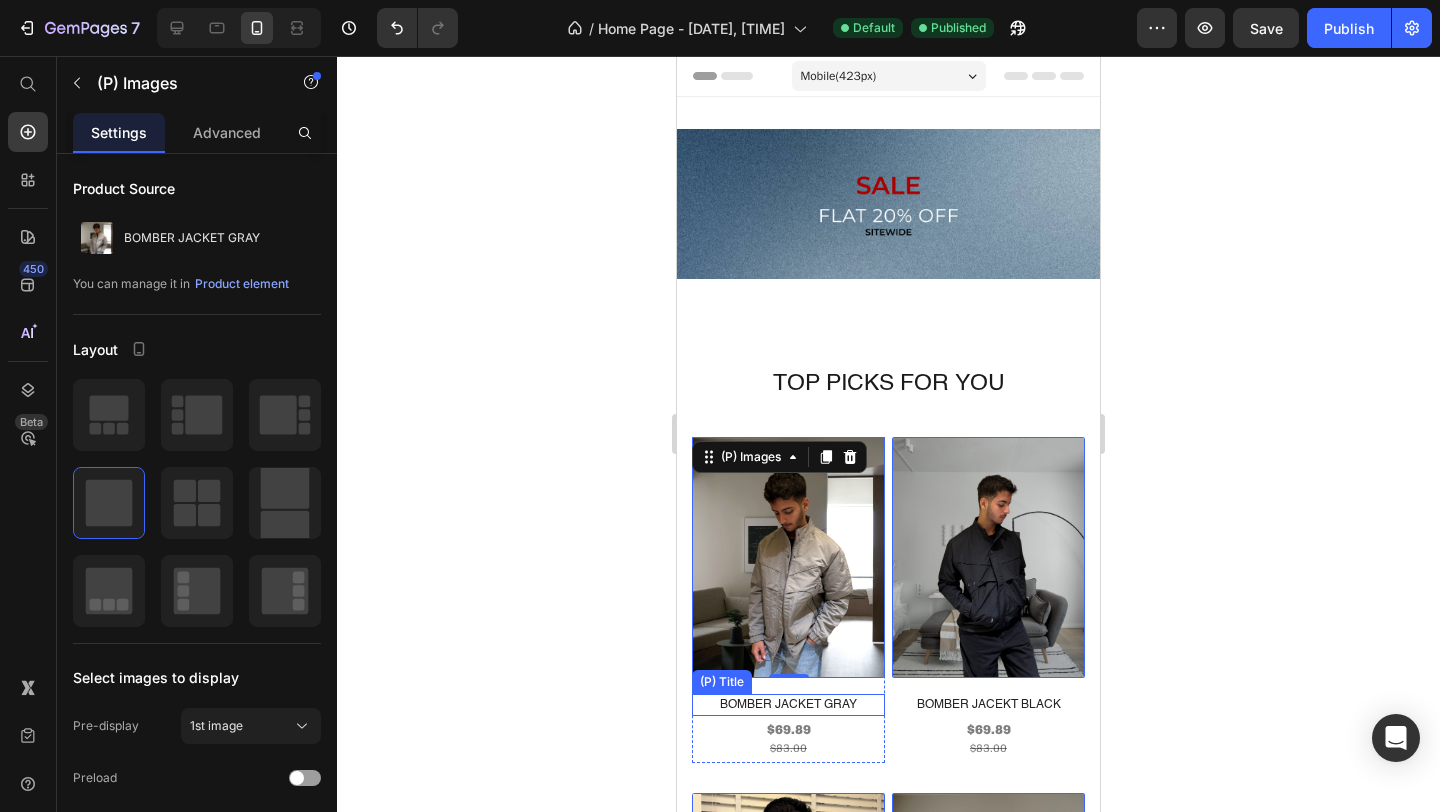 click on "BOMBER JACKET GRAY" at bounding box center [788, 705] 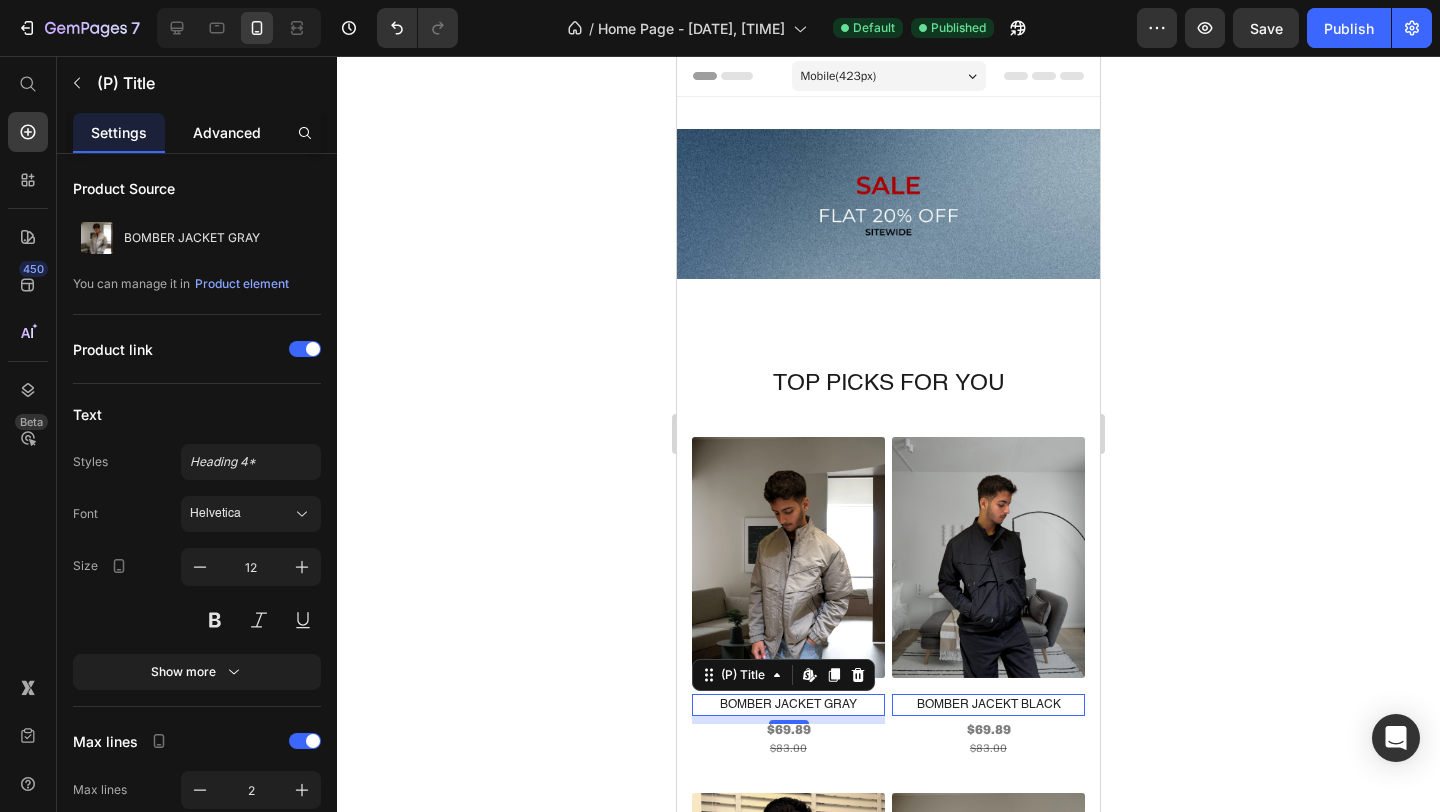click on "Advanced" at bounding box center [227, 132] 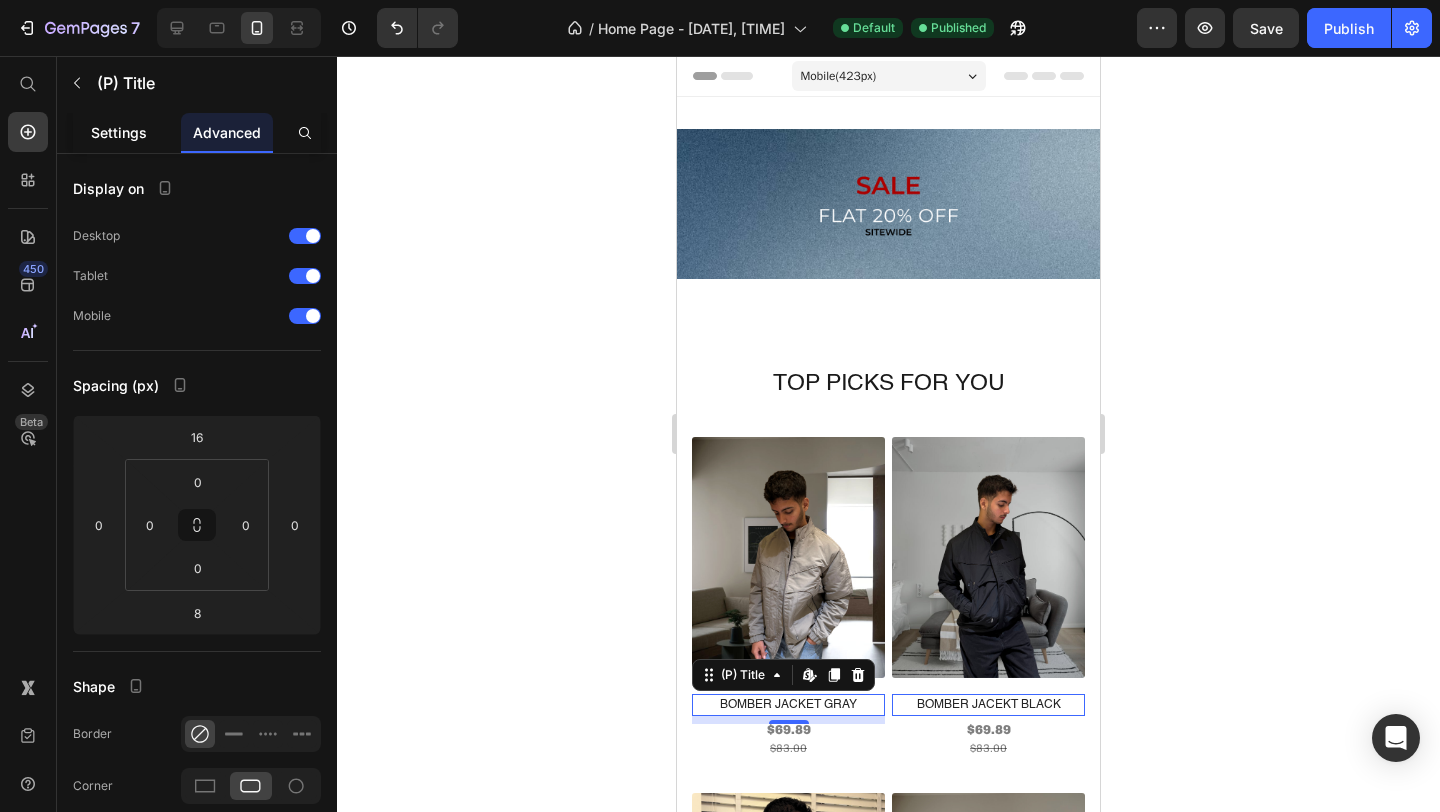 click on "Settings" at bounding box center [119, 132] 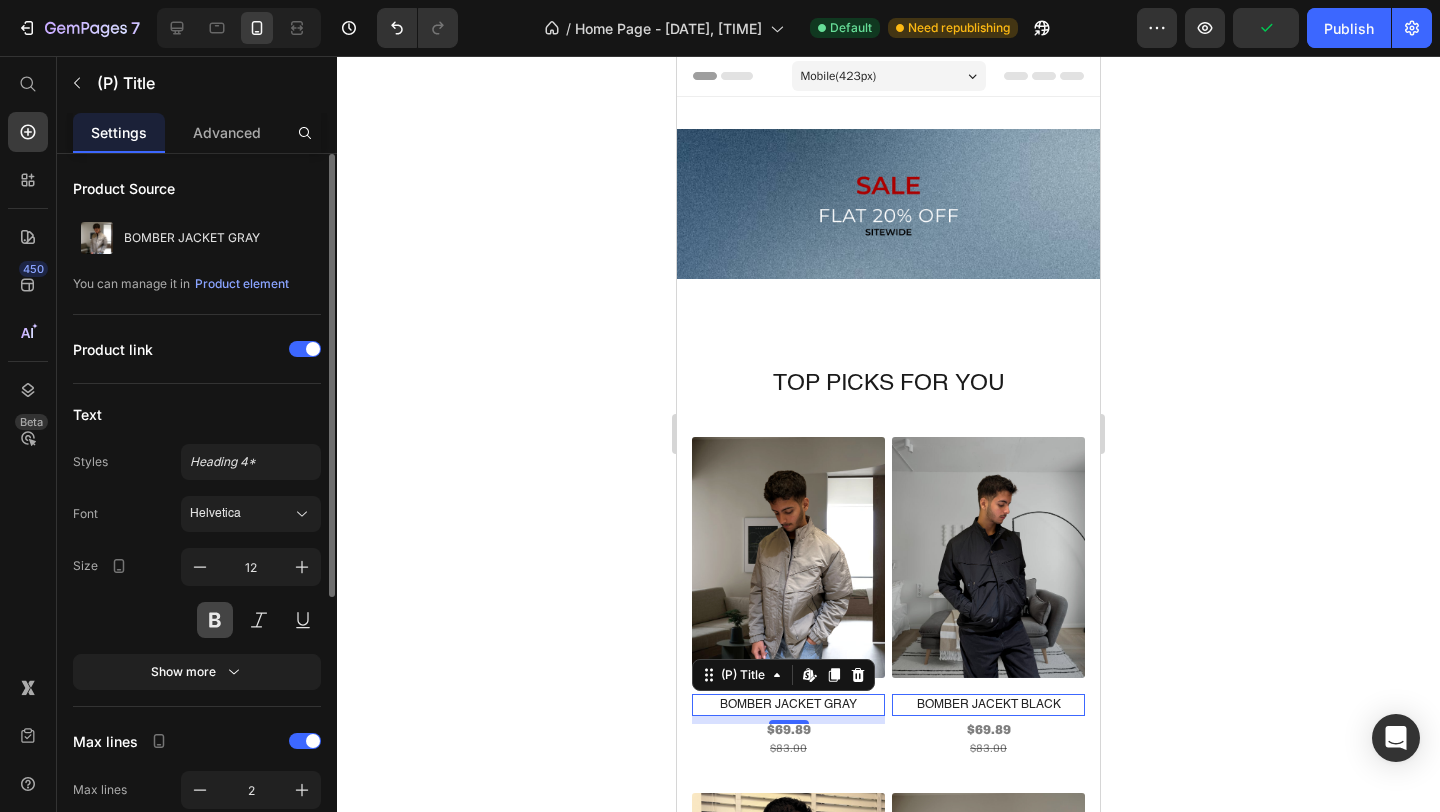 click at bounding box center [215, 620] 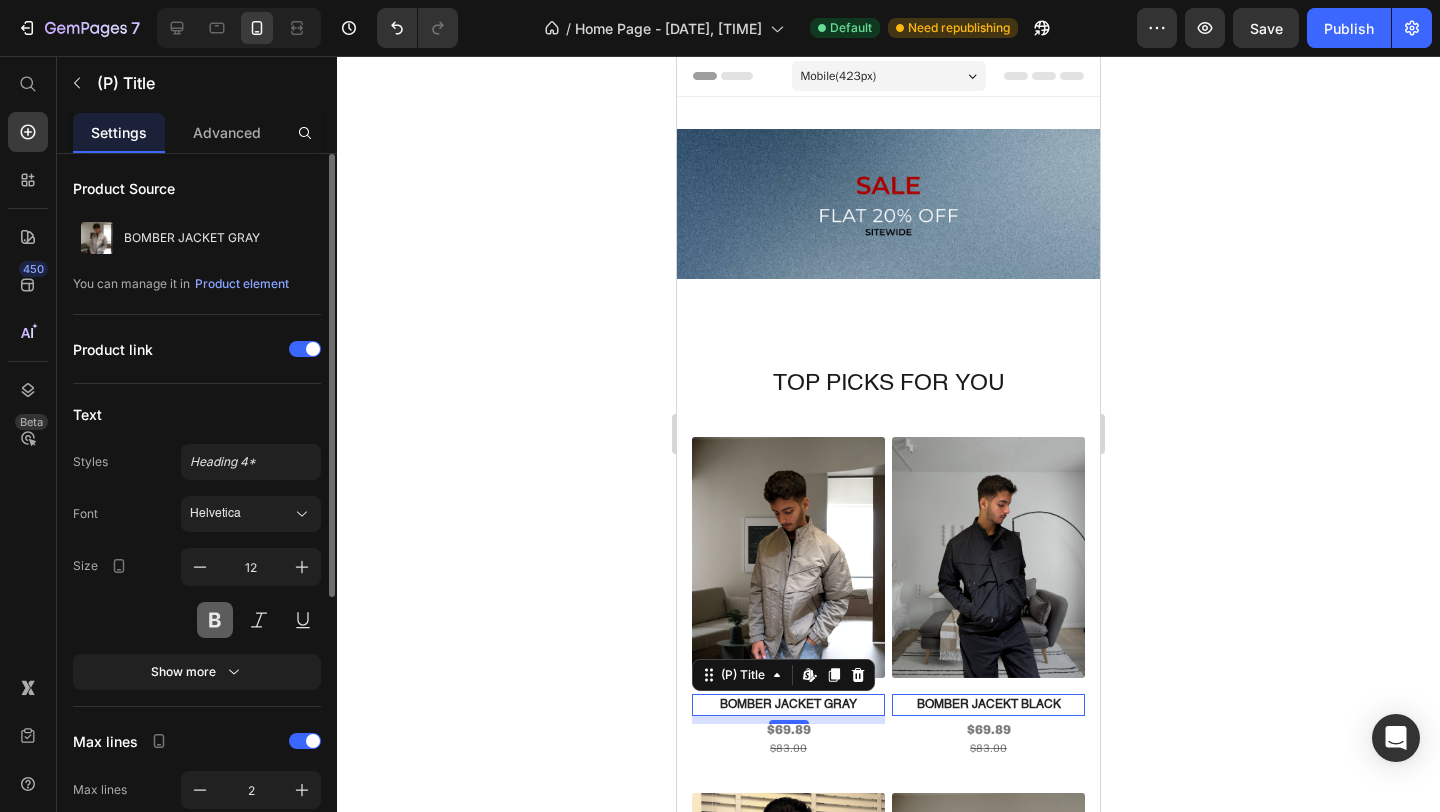 click at bounding box center (215, 620) 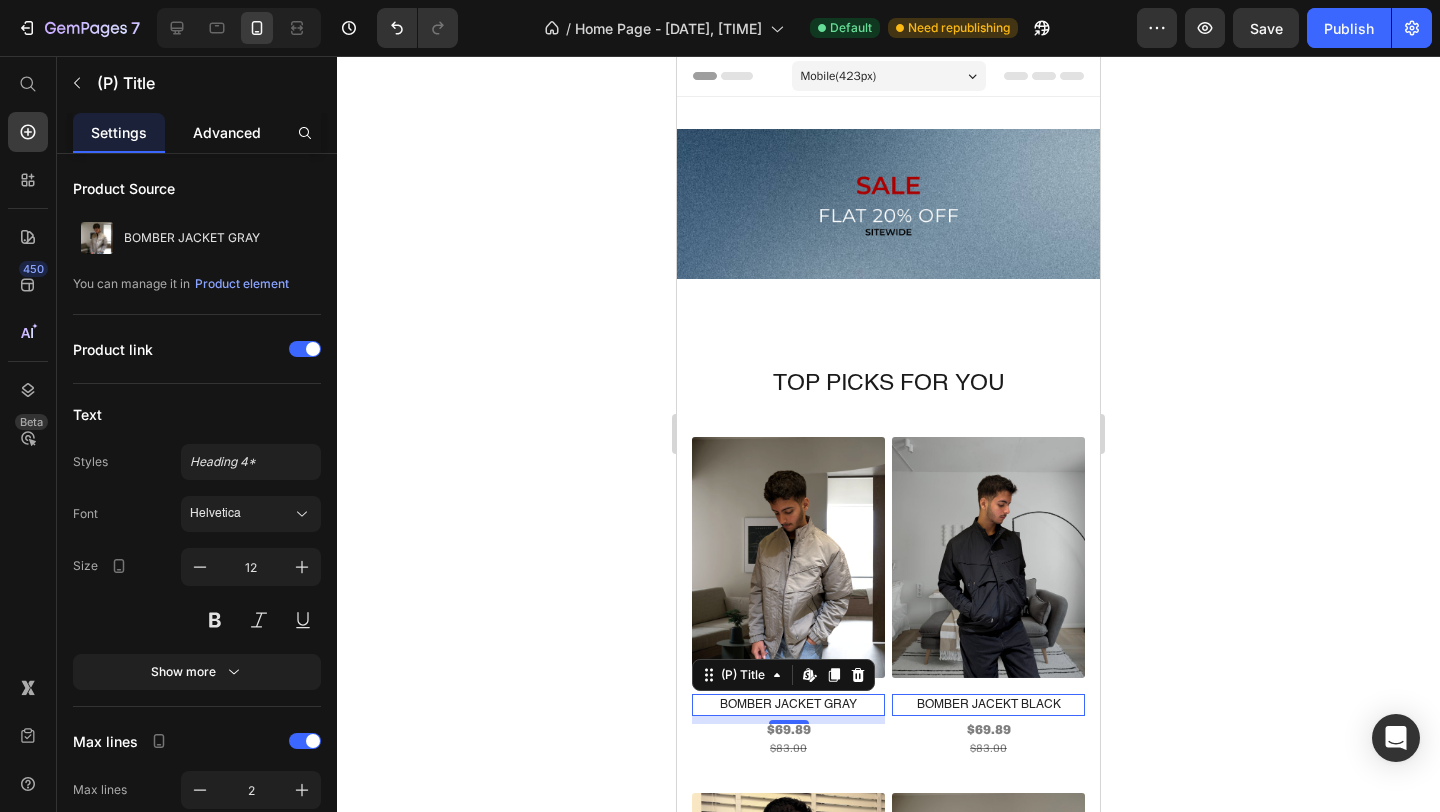 click on "Advanced" at bounding box center (227, 132) 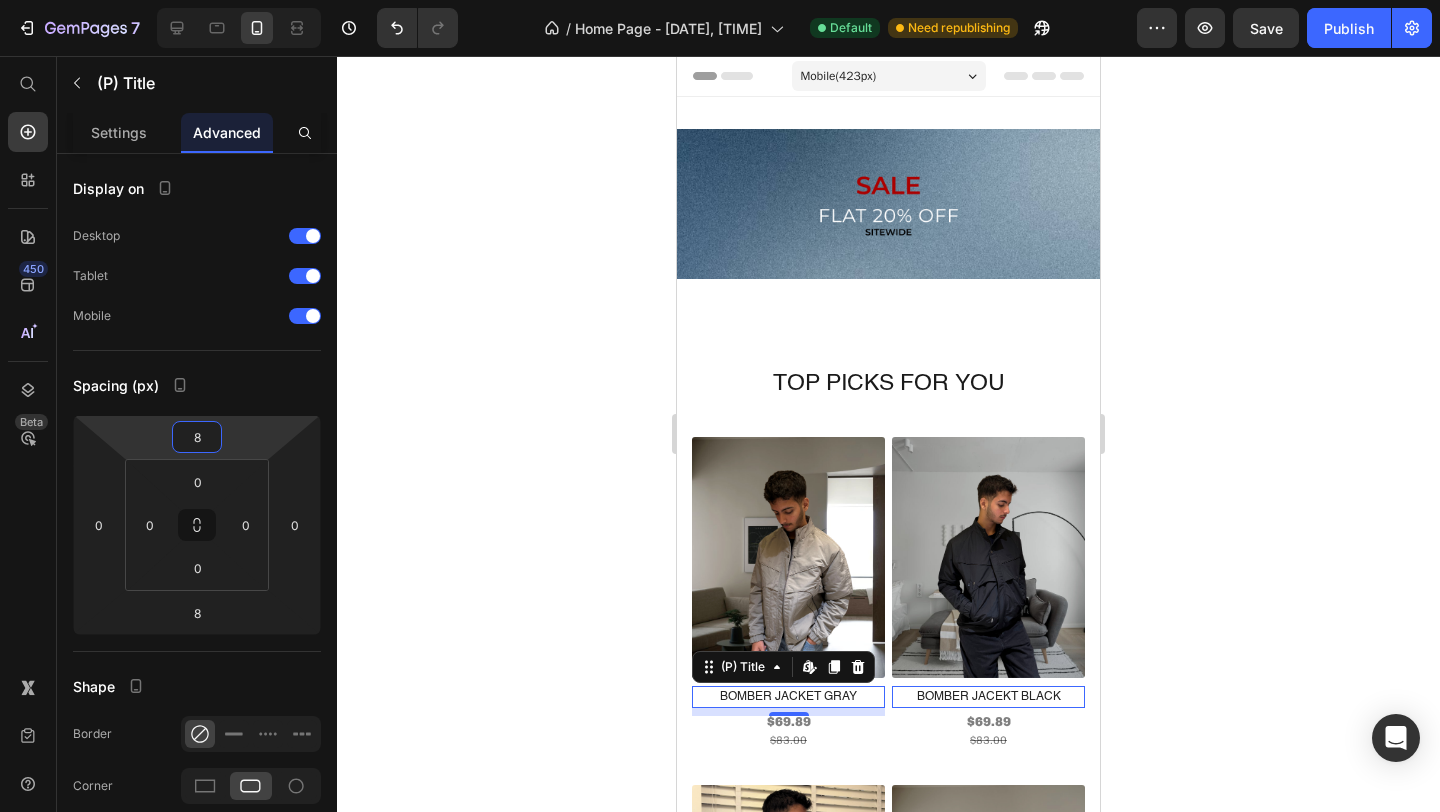 type on "6" 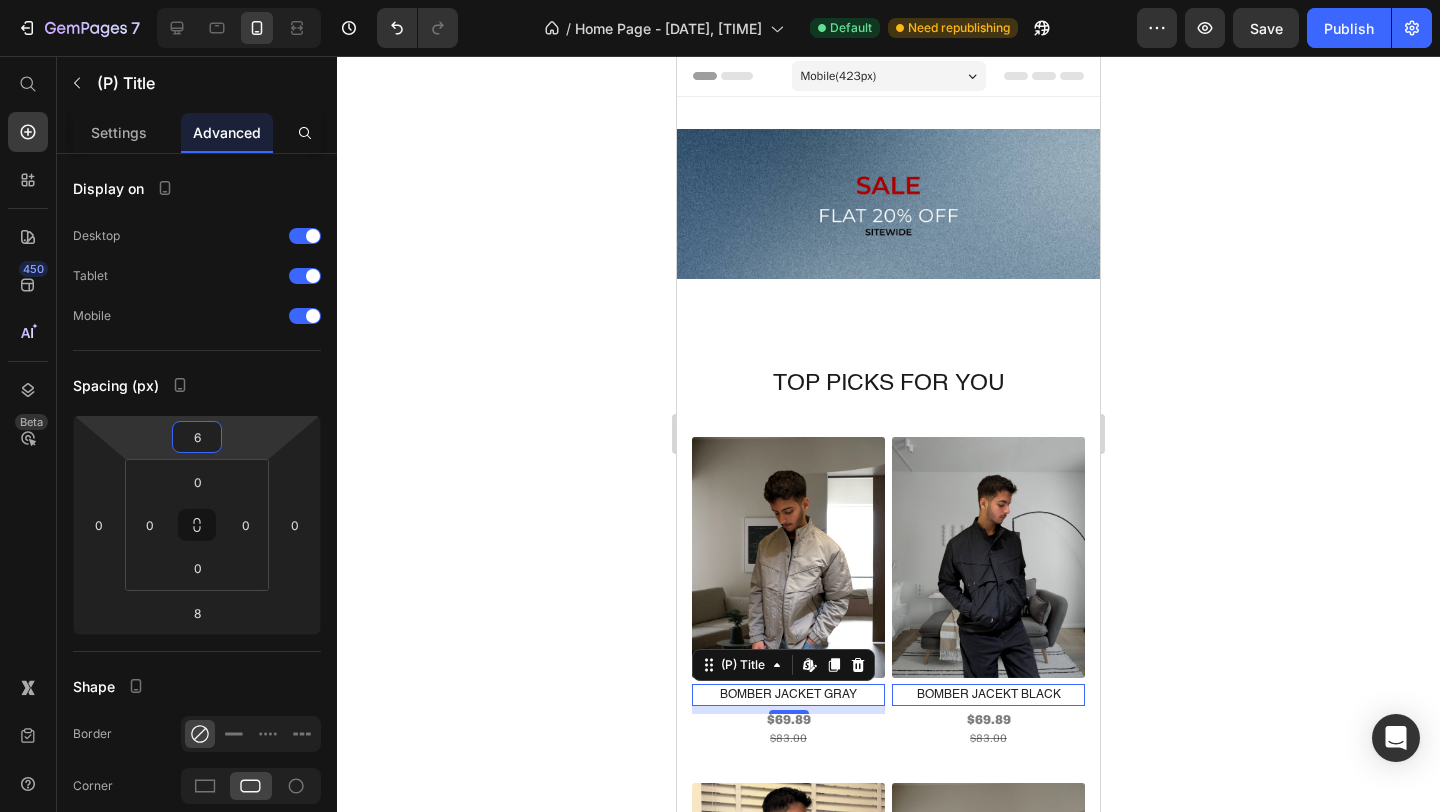 click on "COATS" at bounding box center (720, 0) 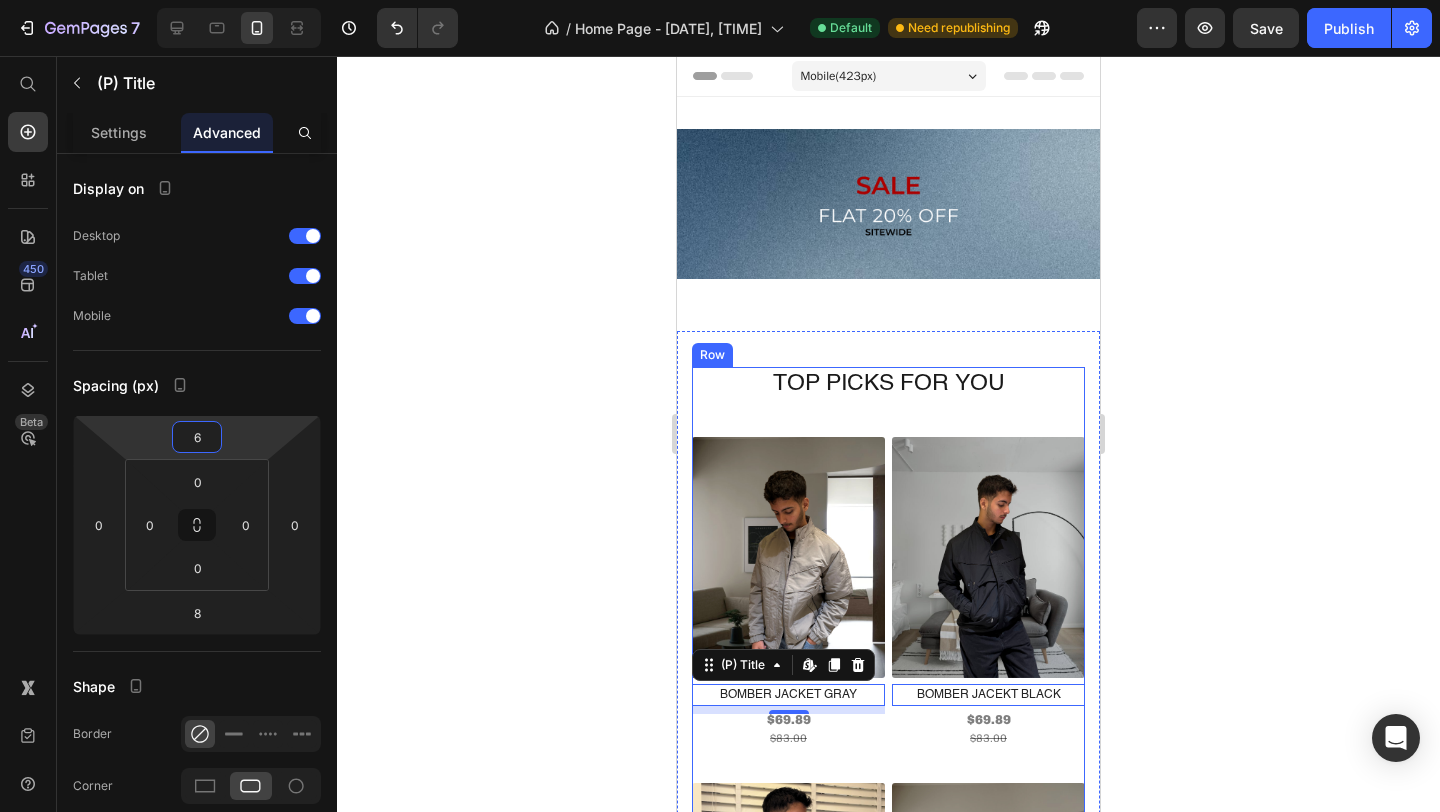 click on "TOP PICKS FOR YOU Heading (P) Images BOMBER JACKET GRAY (P) Title   Edit content in Shopify 8 $69.89 Product Price $83.00 Product Price Row (P) Images BOMBER JACEKT BLACK (P) Title   Edit content in Shopify 0 $69.89 Product Price $83.00 Product Price Row (P) Images BOMBER JACKET PISTA (P) Title   Edit content in Shopify 0 $69.89 Product Price $83.00 Product Price Row (P) Images BOMBER JACEKT OFF-WHITE (P) Title   Edit content in Shopify 0 $69.89 Product Price $83.00 Product Price Row (P) Images BOMBER JACEKT OLIVE (P) Title   Edit content in Shopify 0 $69.89 Product Price $83.00 Product Price Row (P) Images BOMBER JACKET BROWN (P) Title   Edit content in Shopify 0 $69.89 Product Price $83.00 Product Price Row (P) Images HEAVY PRINTED CAMO JACKET (P) Title   Edit content in Shopify 0 $59.00 Product Price $70.00 Product Price Row (P) Images BOXY TWEED COAT JACKET CREAM (P) Title   Edit content in Shopify 0 $61.96 Product Price $77.45 Product Price Row (P) Images BAGGY SUEDE JACKET BROWN (P) Title   0 $66.78 Row" at bounding box center (888, 1267) 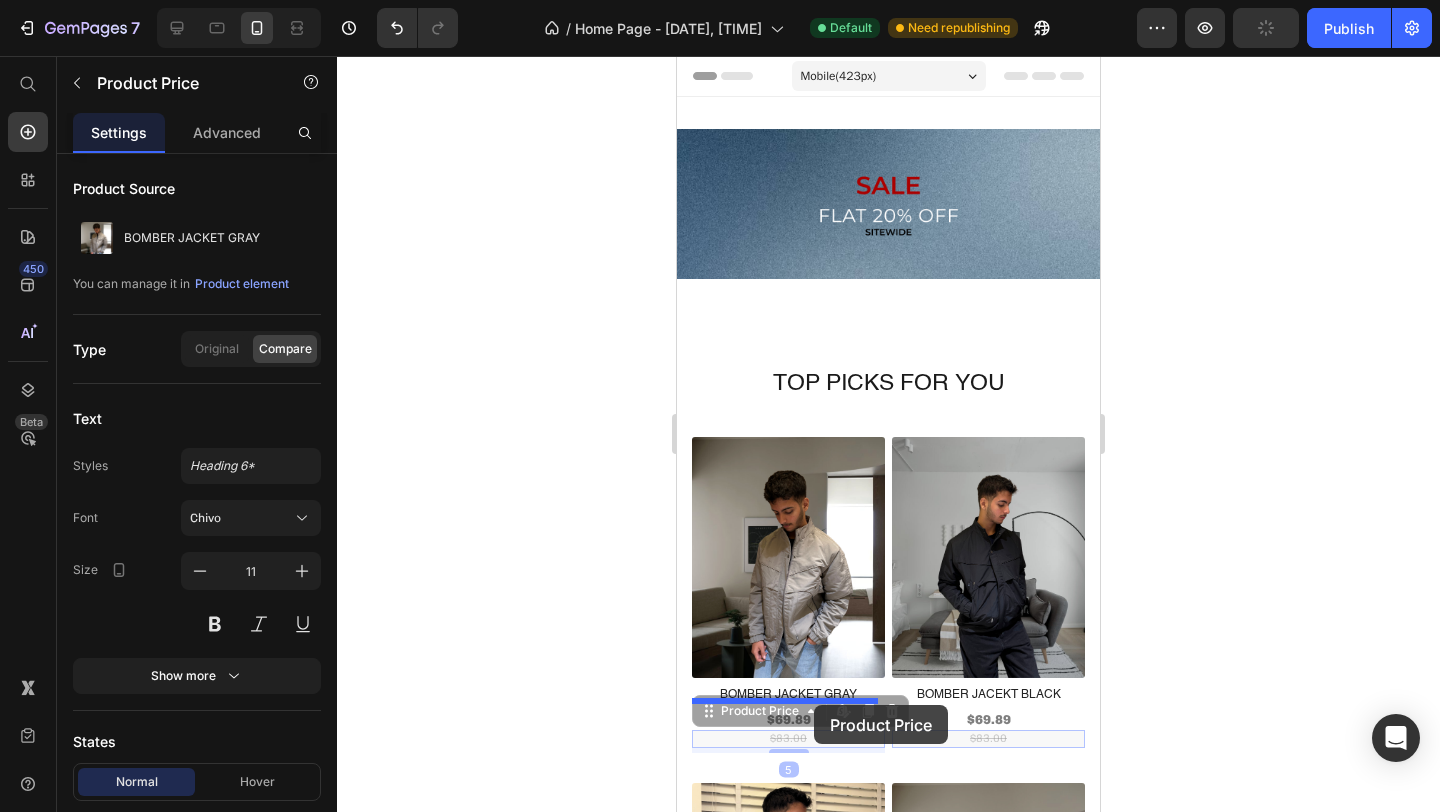 drag, startPoint x: 806, startPoint y: 729, endPoint x: 814, endPoint y: 705, distance: 25.298222 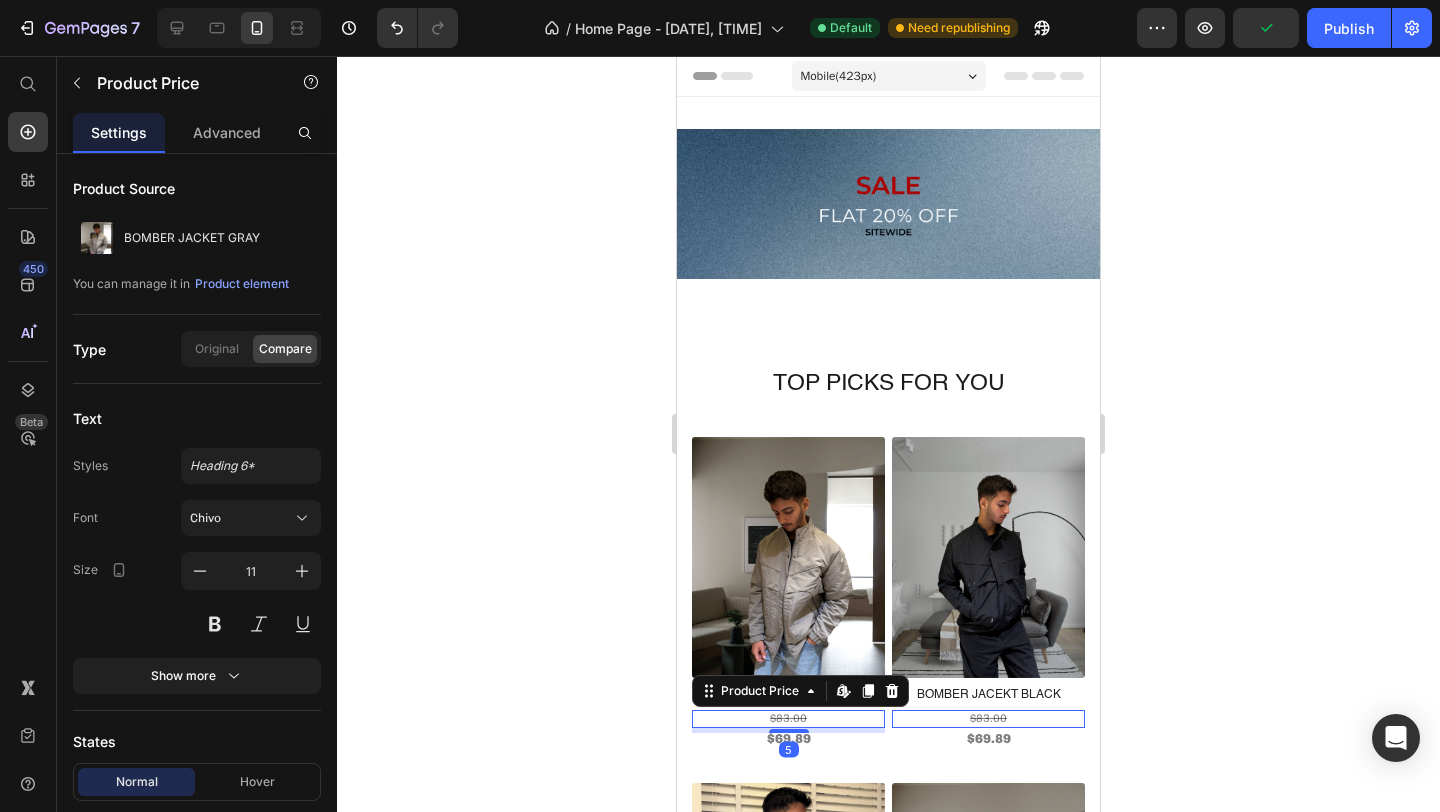 click 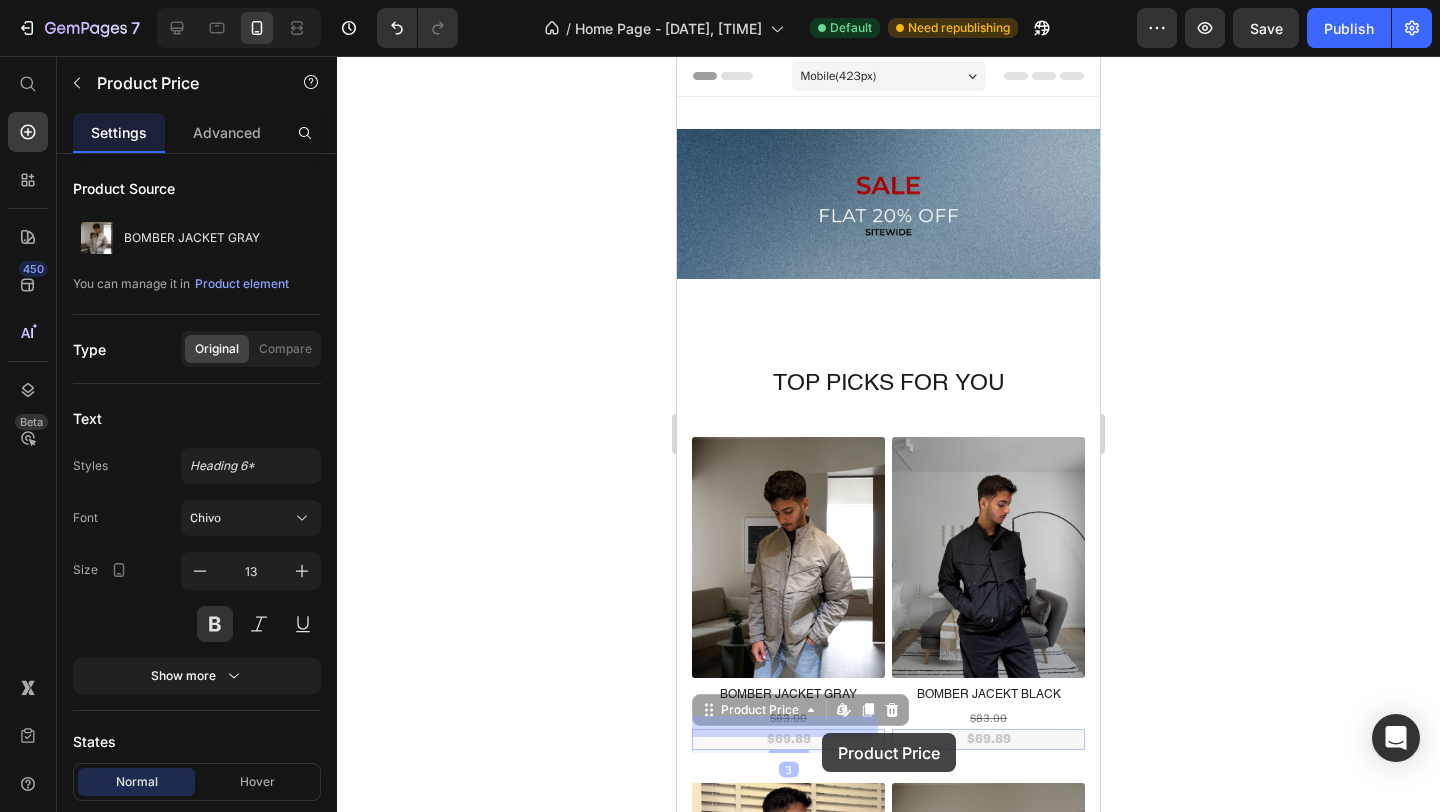 drag, startPoint x: 807, startPoint y: 726, endPoint x: 822, endPoint y: 733, distance: 16.552946 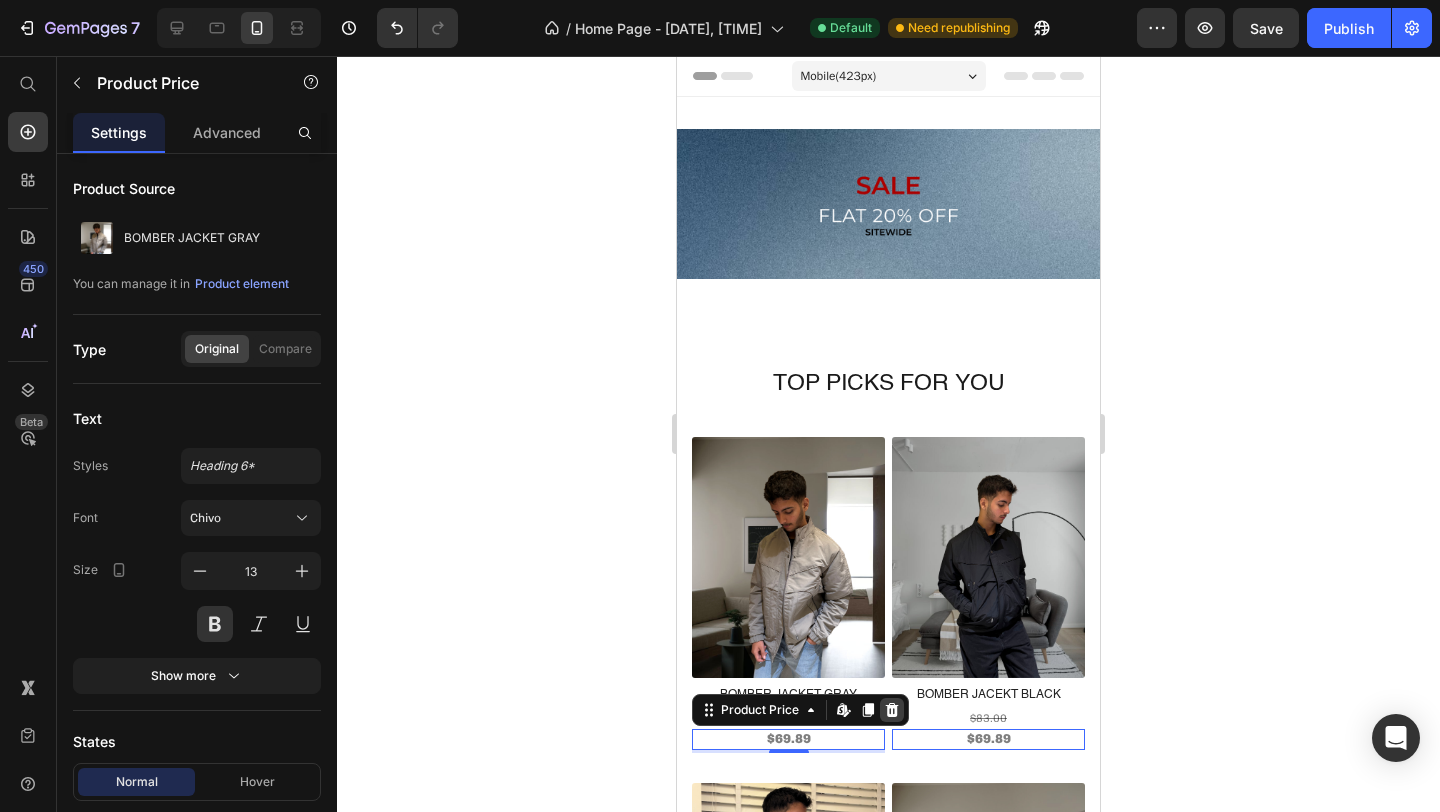 click 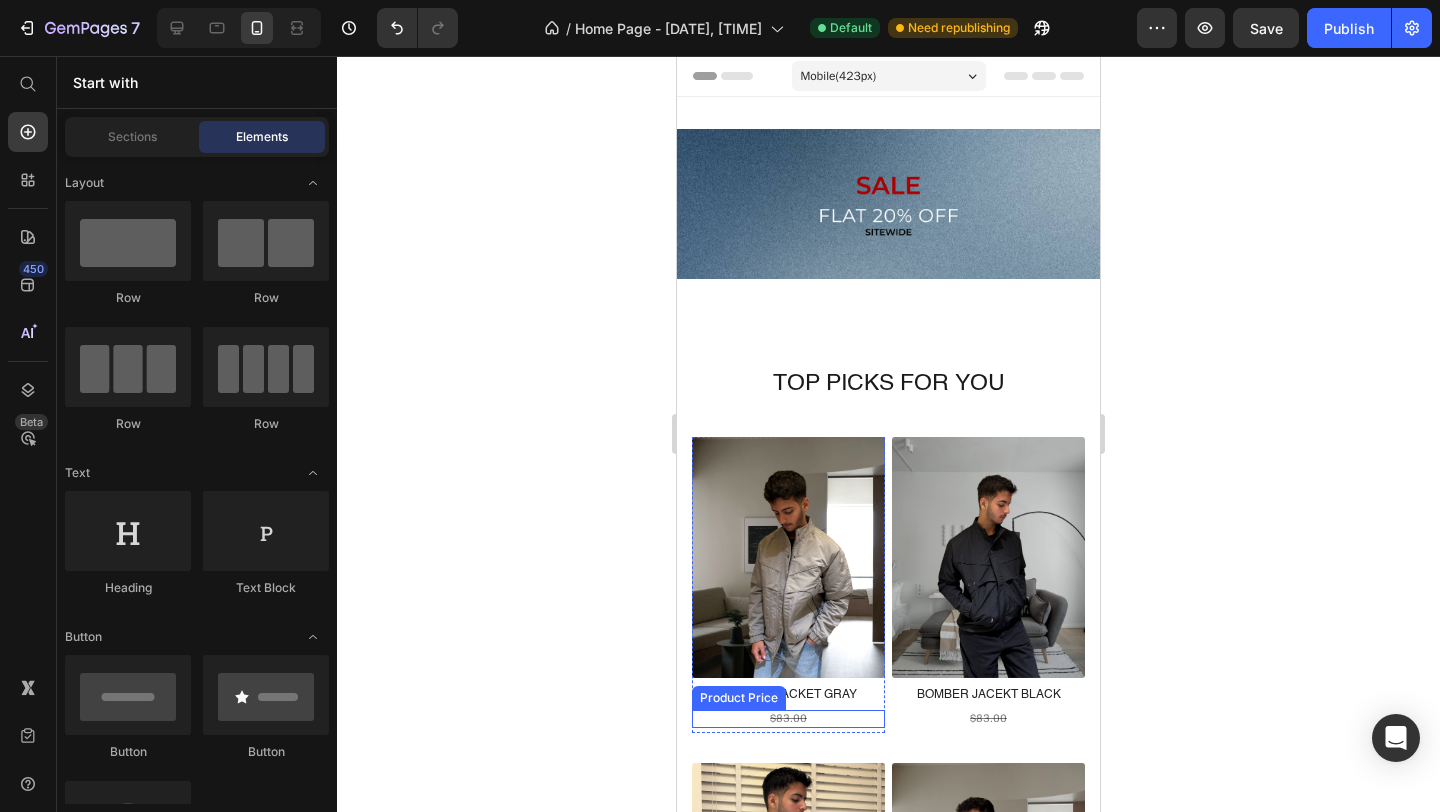 click on "$83.00" at bounding box center (788, 719) 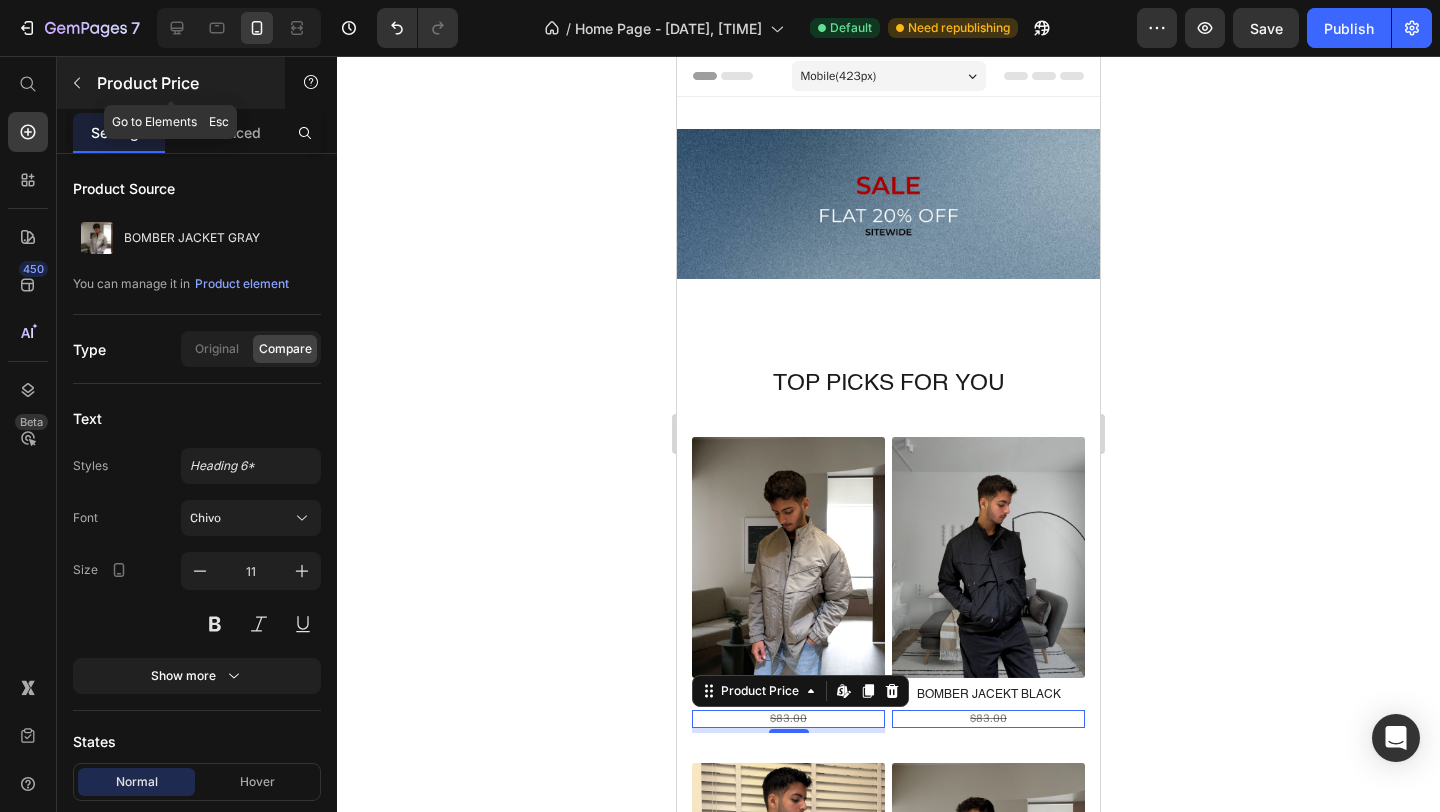 click 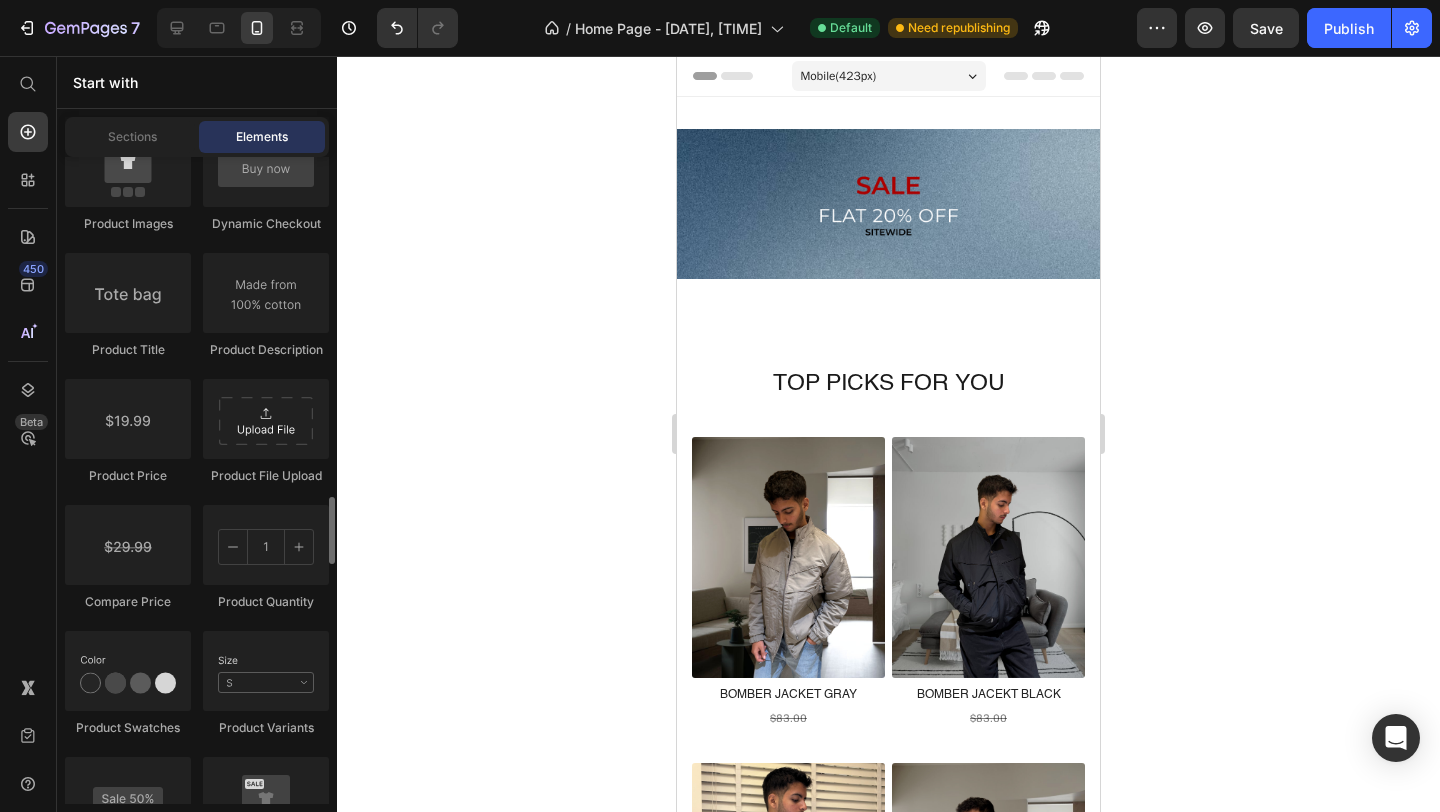 scroll, scrollTop: 3268, scrollLeft: 0, axis: vertical 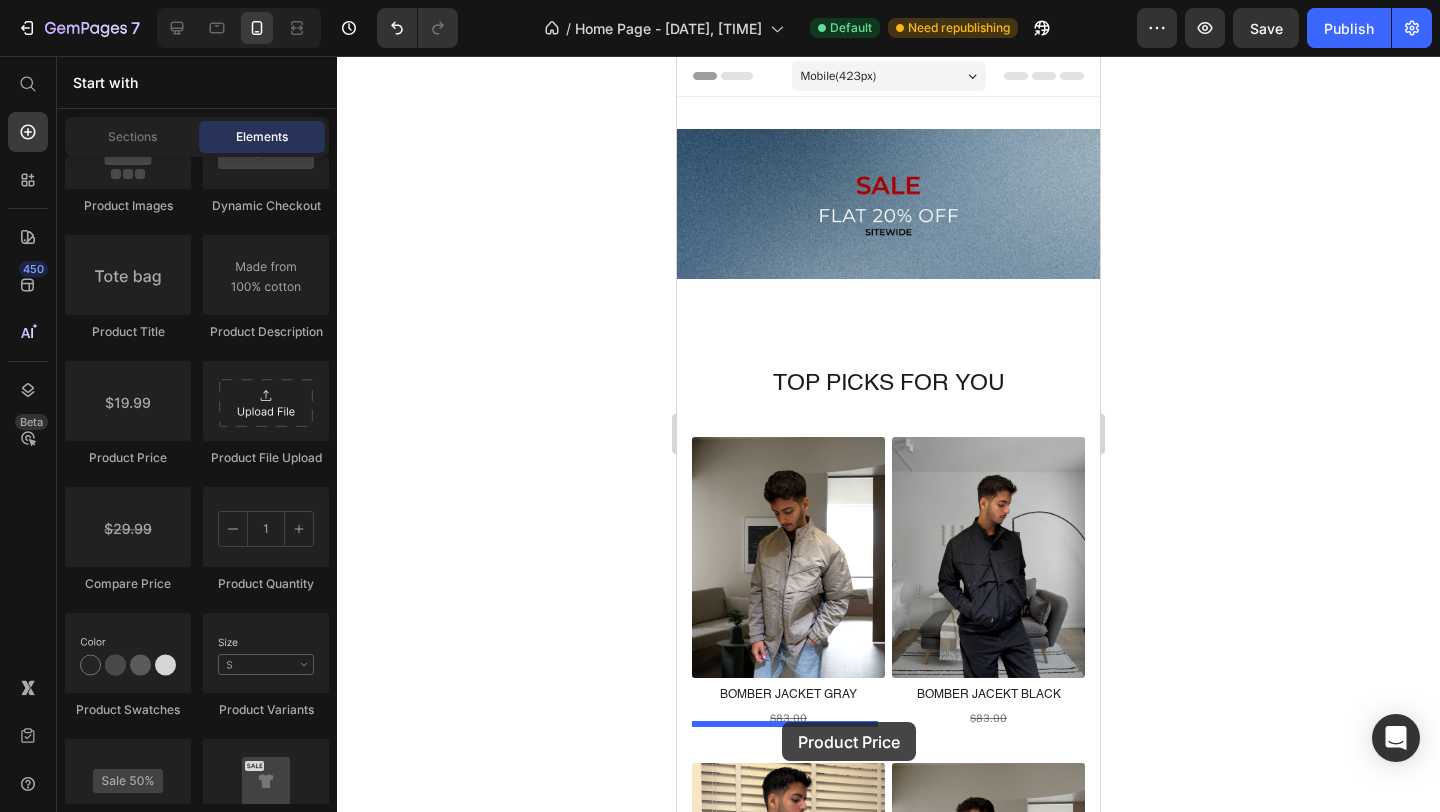drag, startPoint x: 820, startPoint y: 482, endPoint x: 782, endPoint y: 721, distance: 242.00206 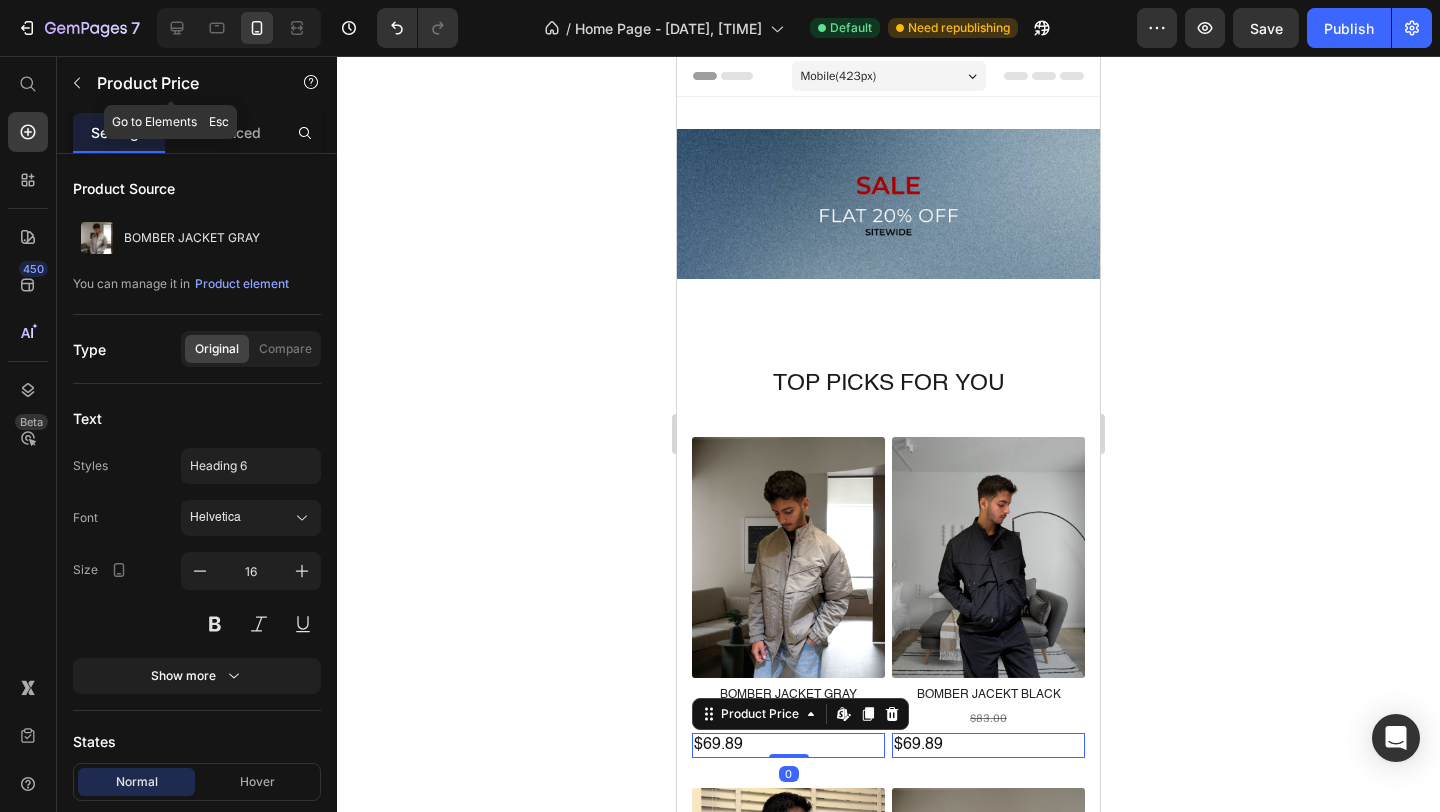 click 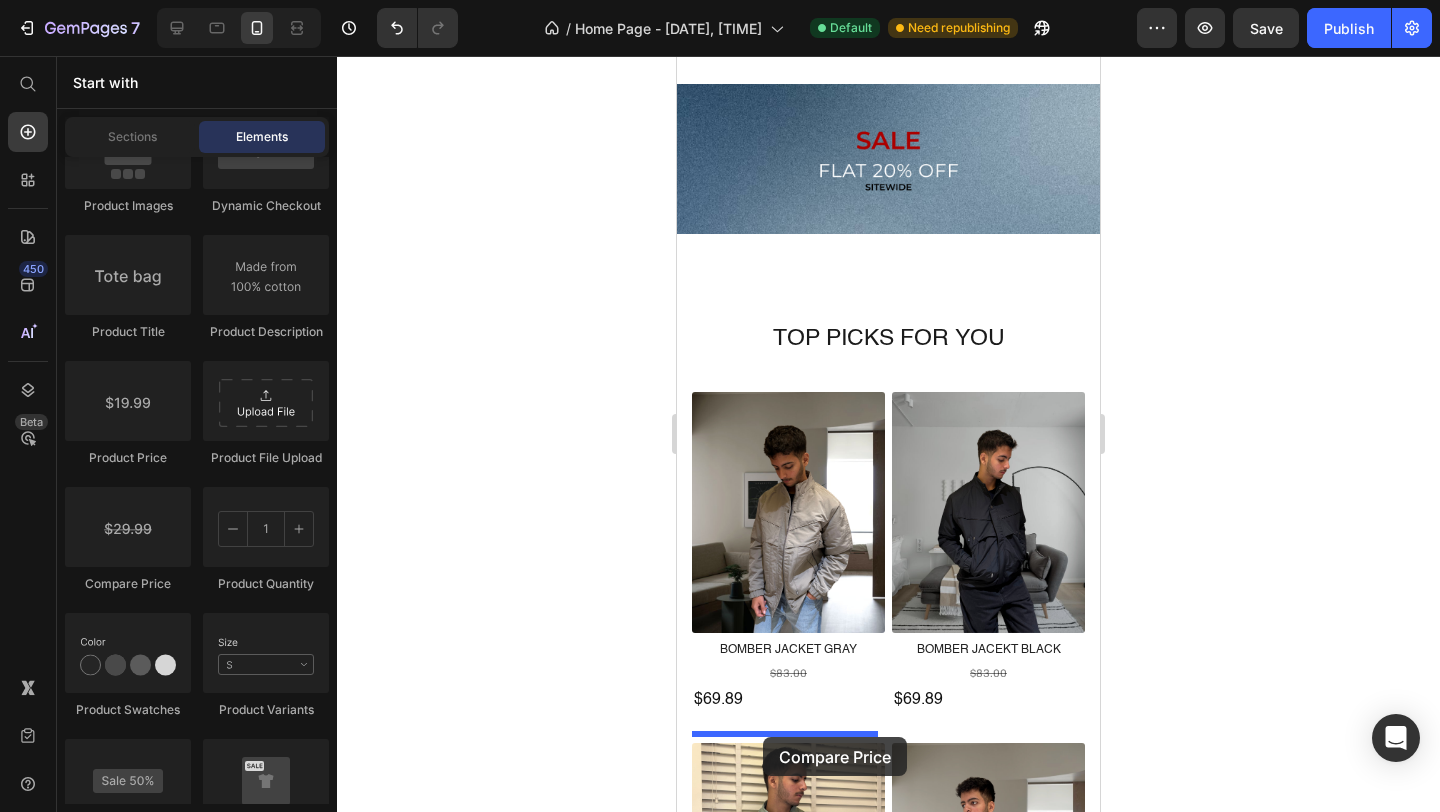 scroll, scrollTop: 60, scrollLeft: 0, axis: vertical 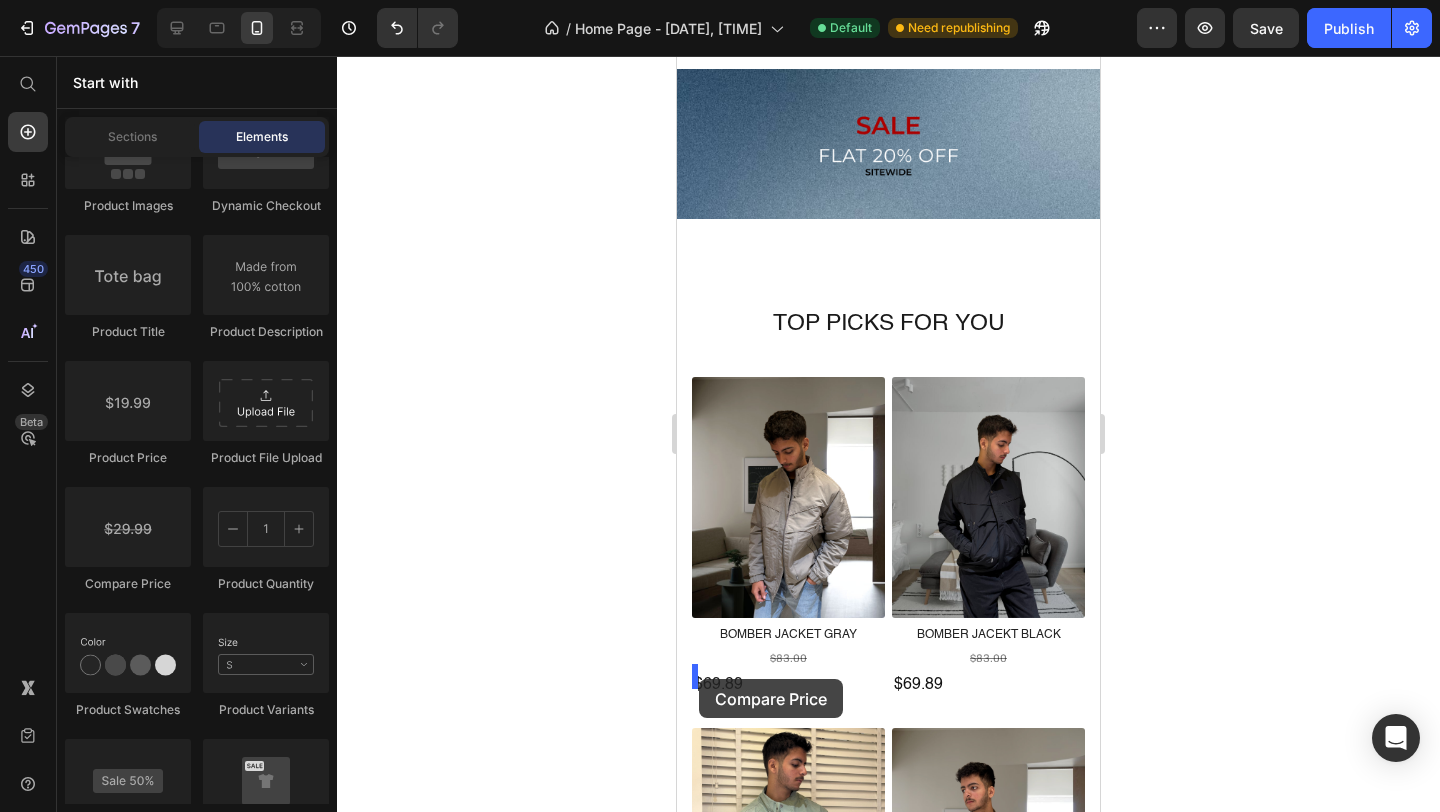 drag, startPoint x: 812, startPoint y: 593, endPoint x: 699, endPoint y: 679, distance: 142.00352 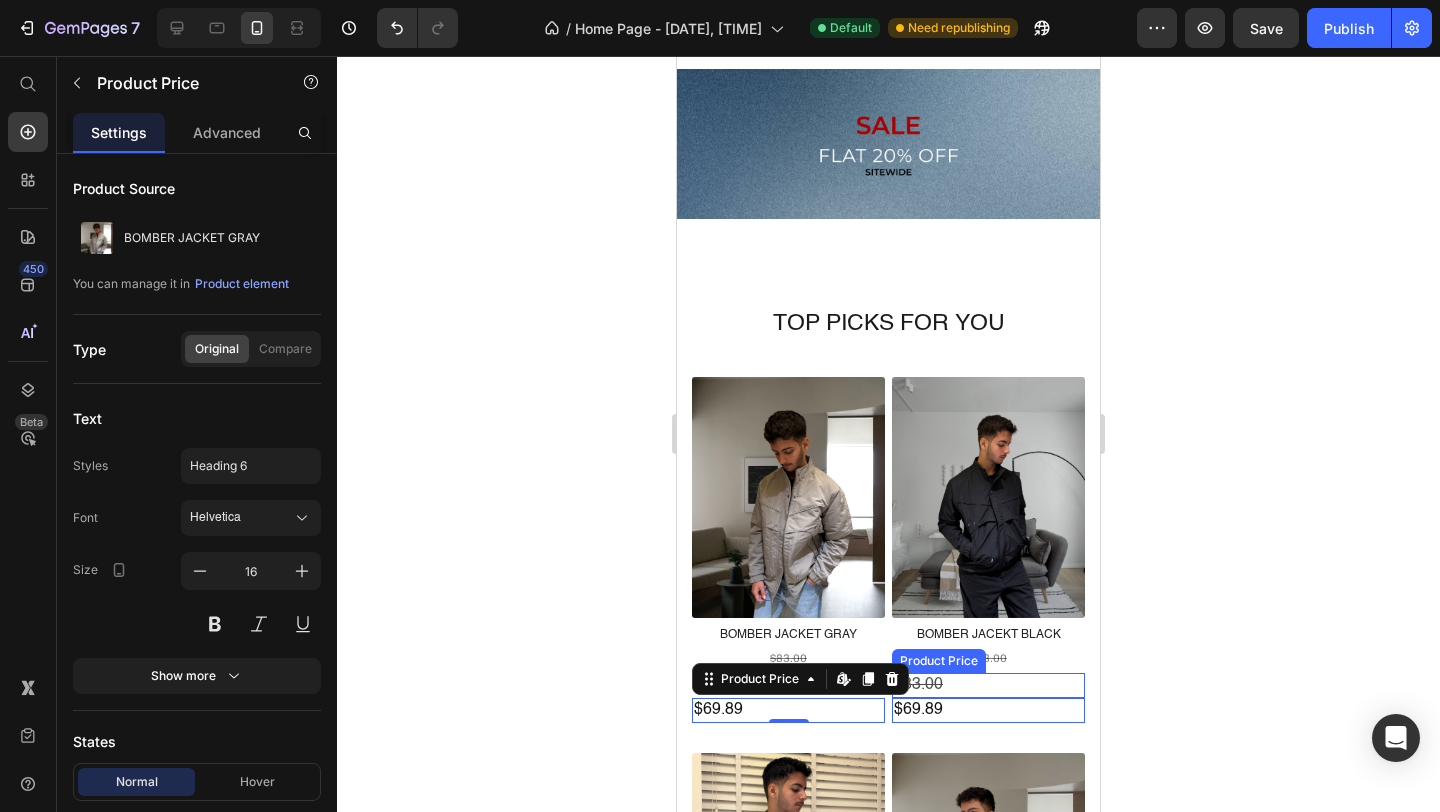 click on "$83.00" at bounding box center [788, 685] 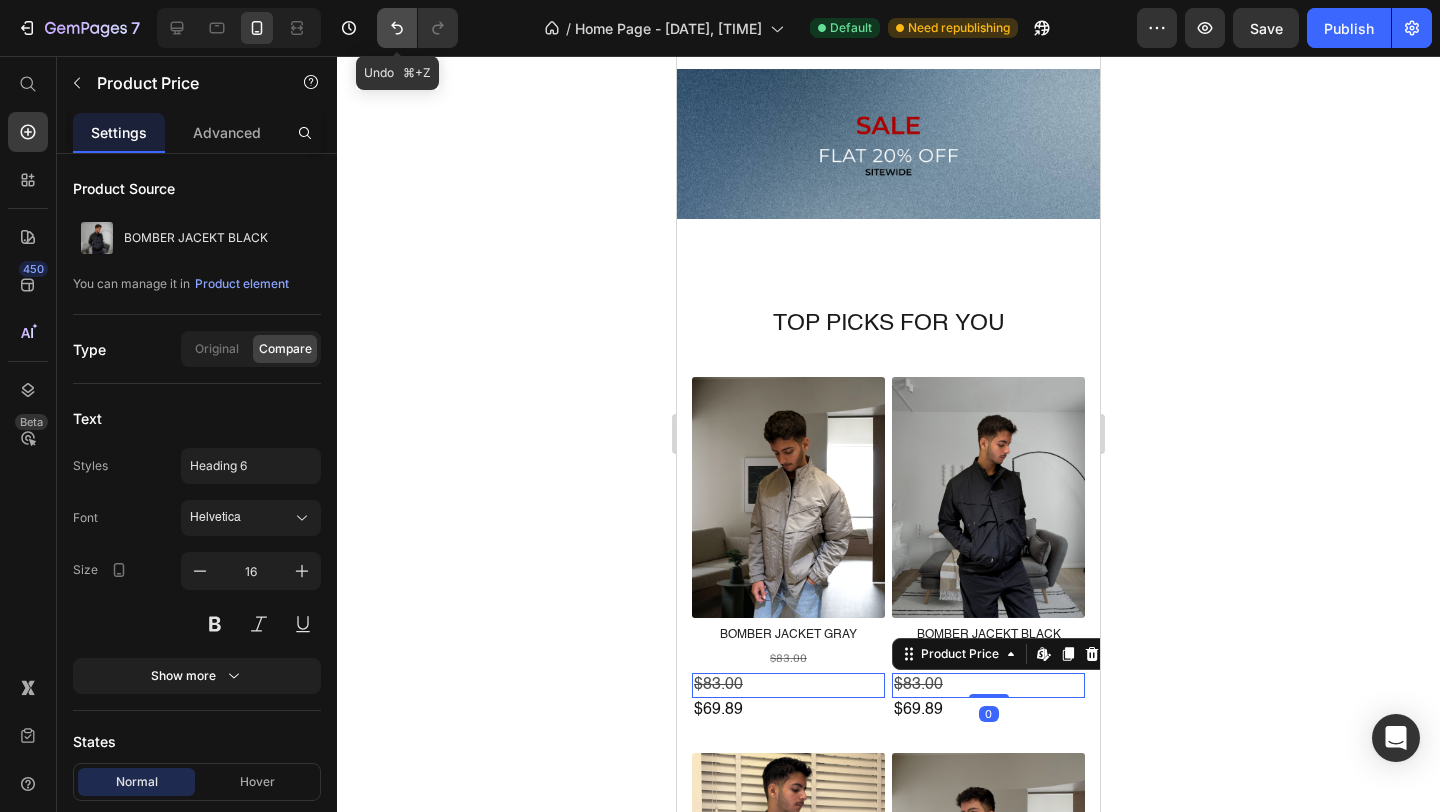 click 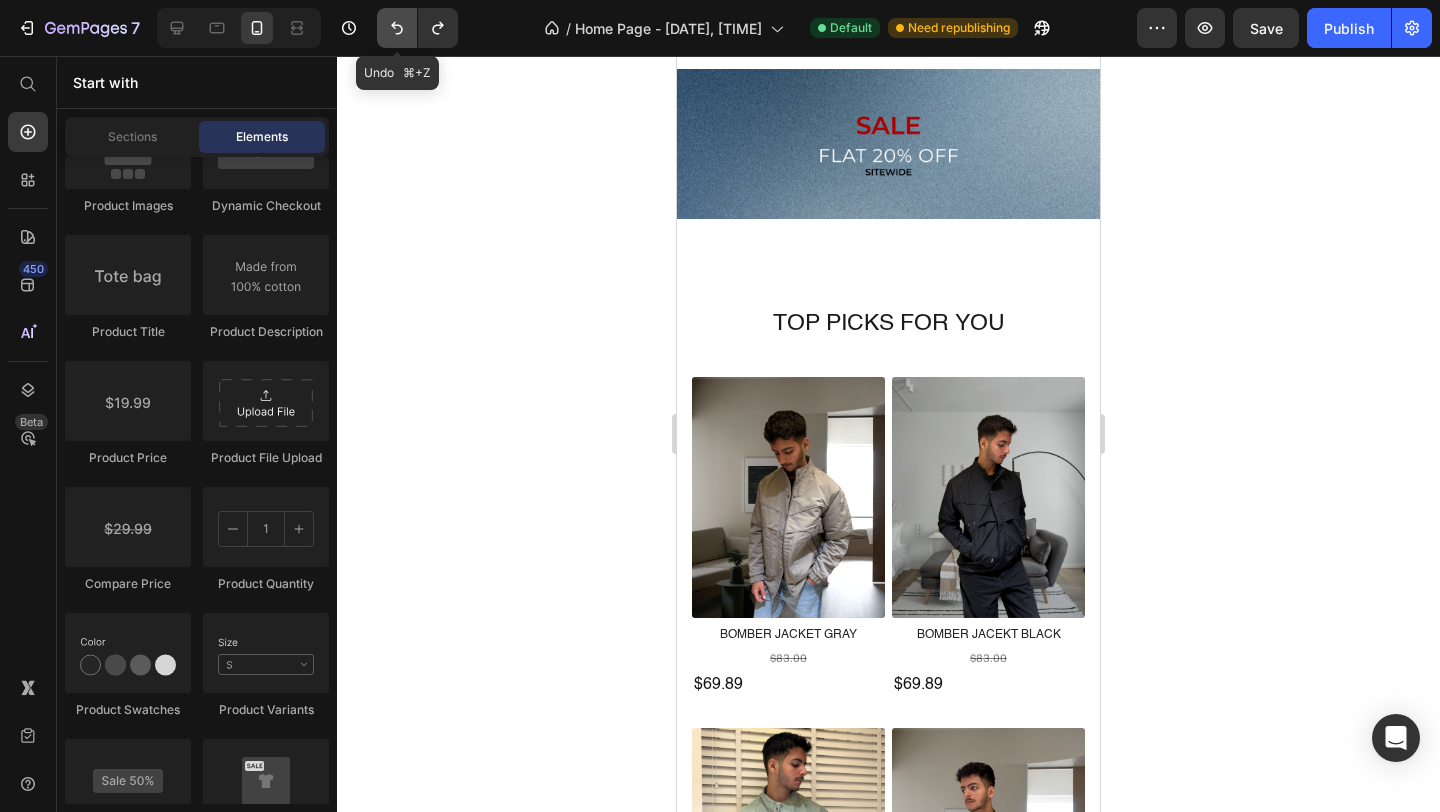 click 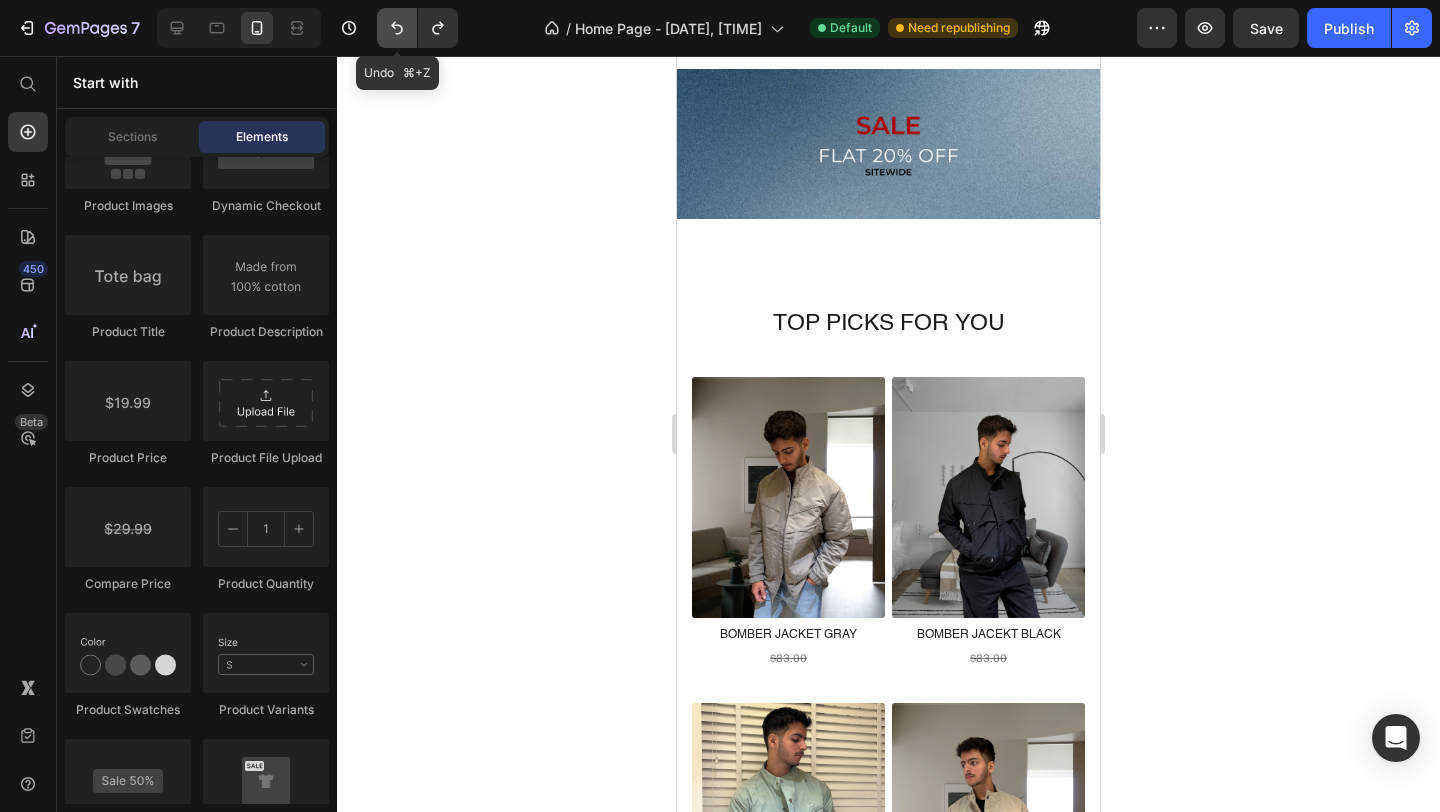 click 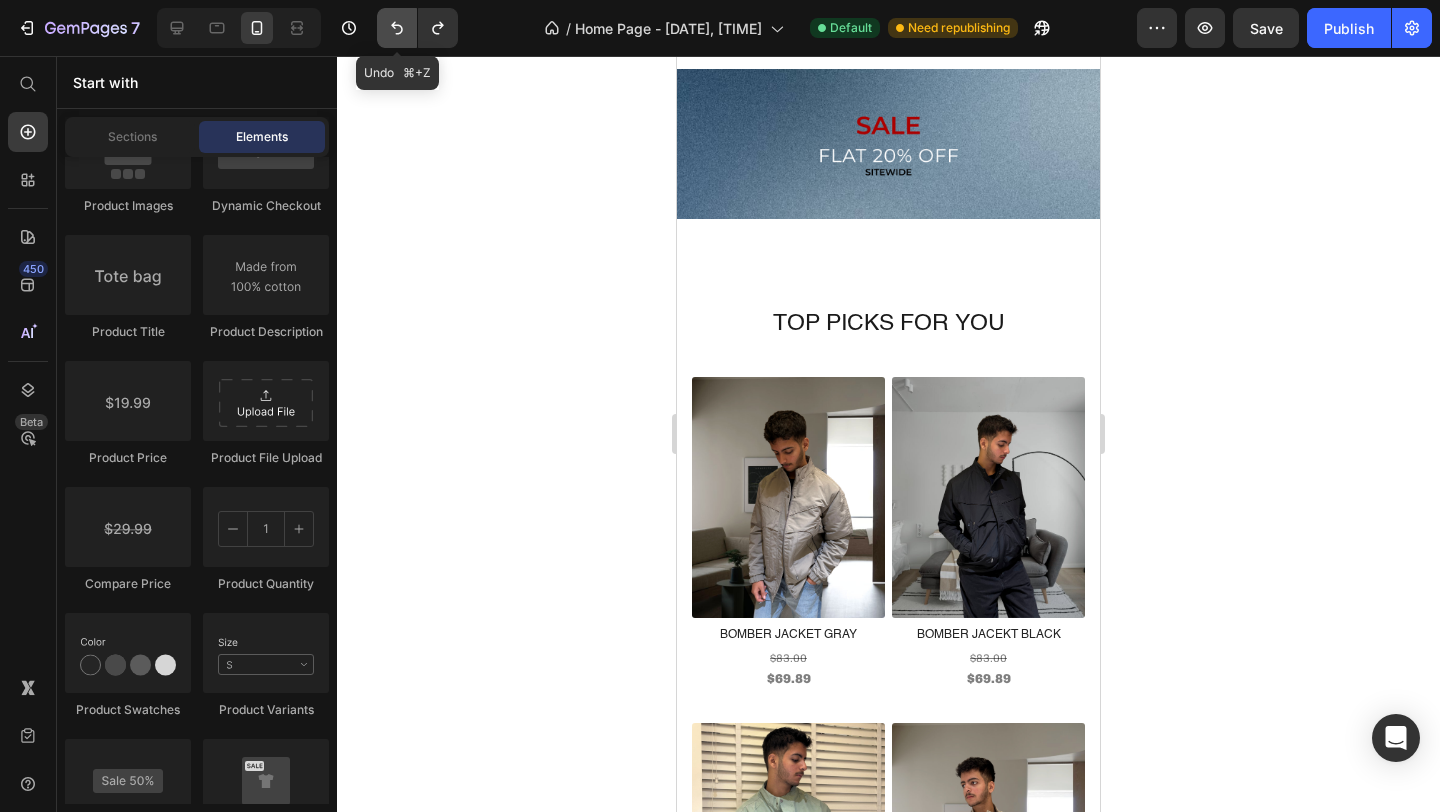 click 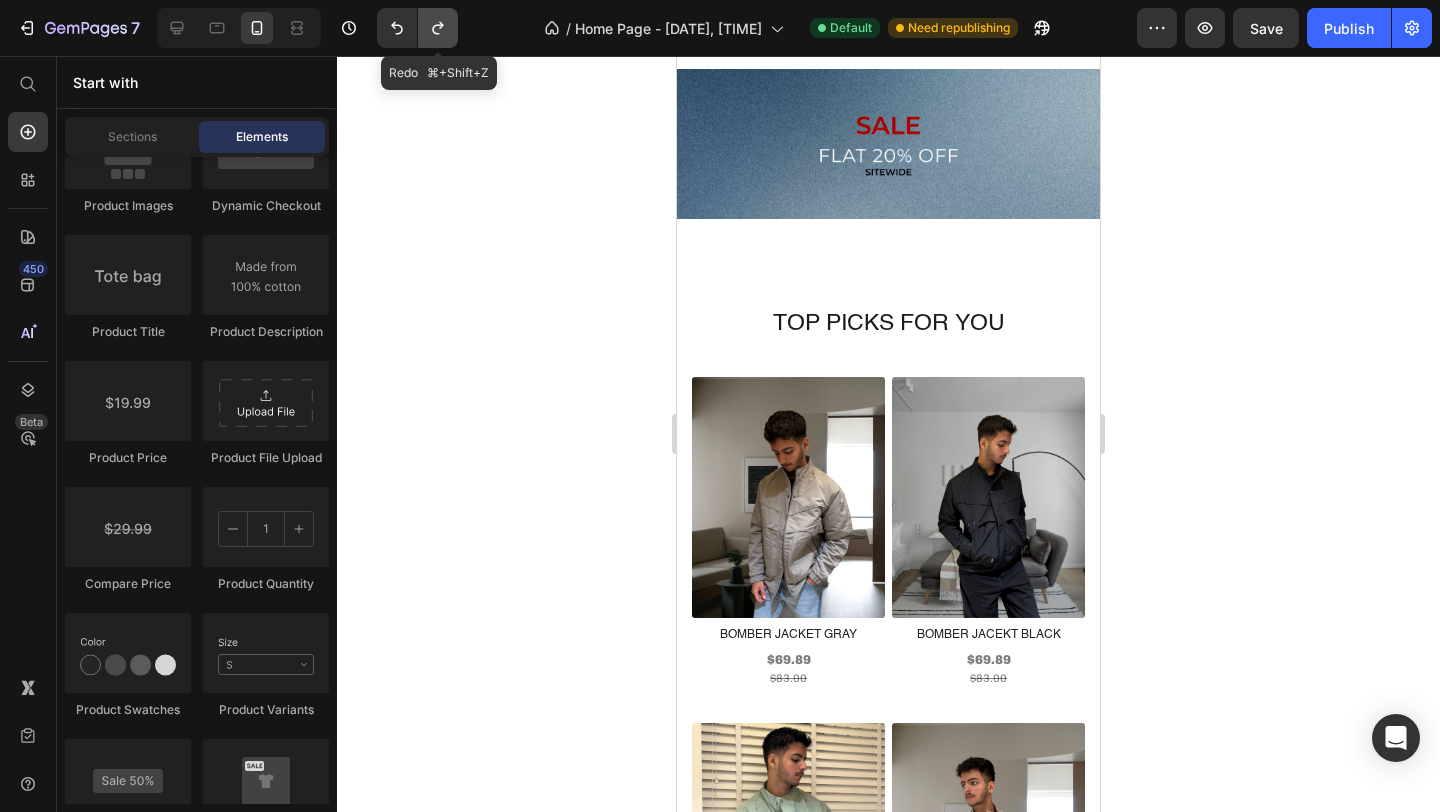 click 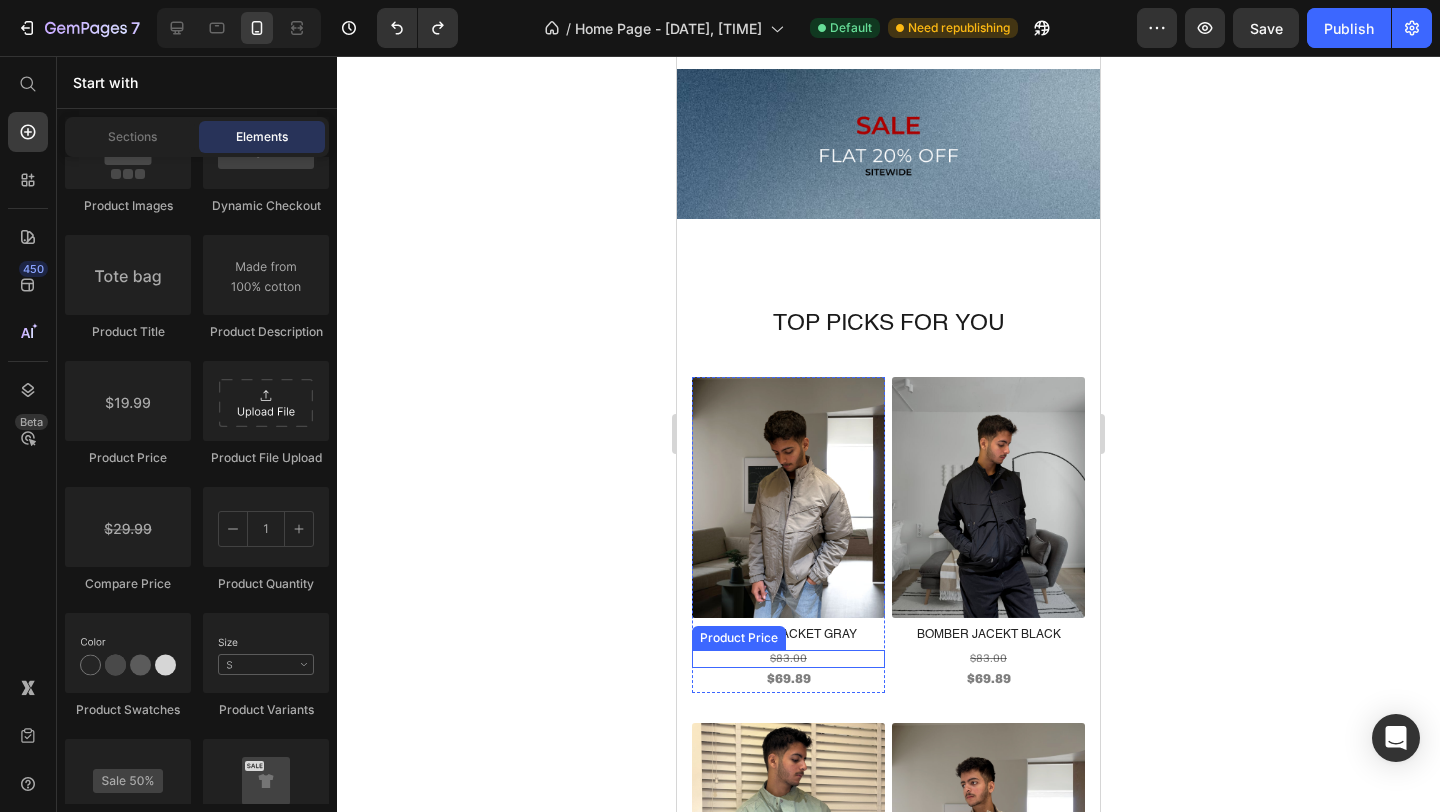 click on "$83.00" at bounding box center (788, 659) 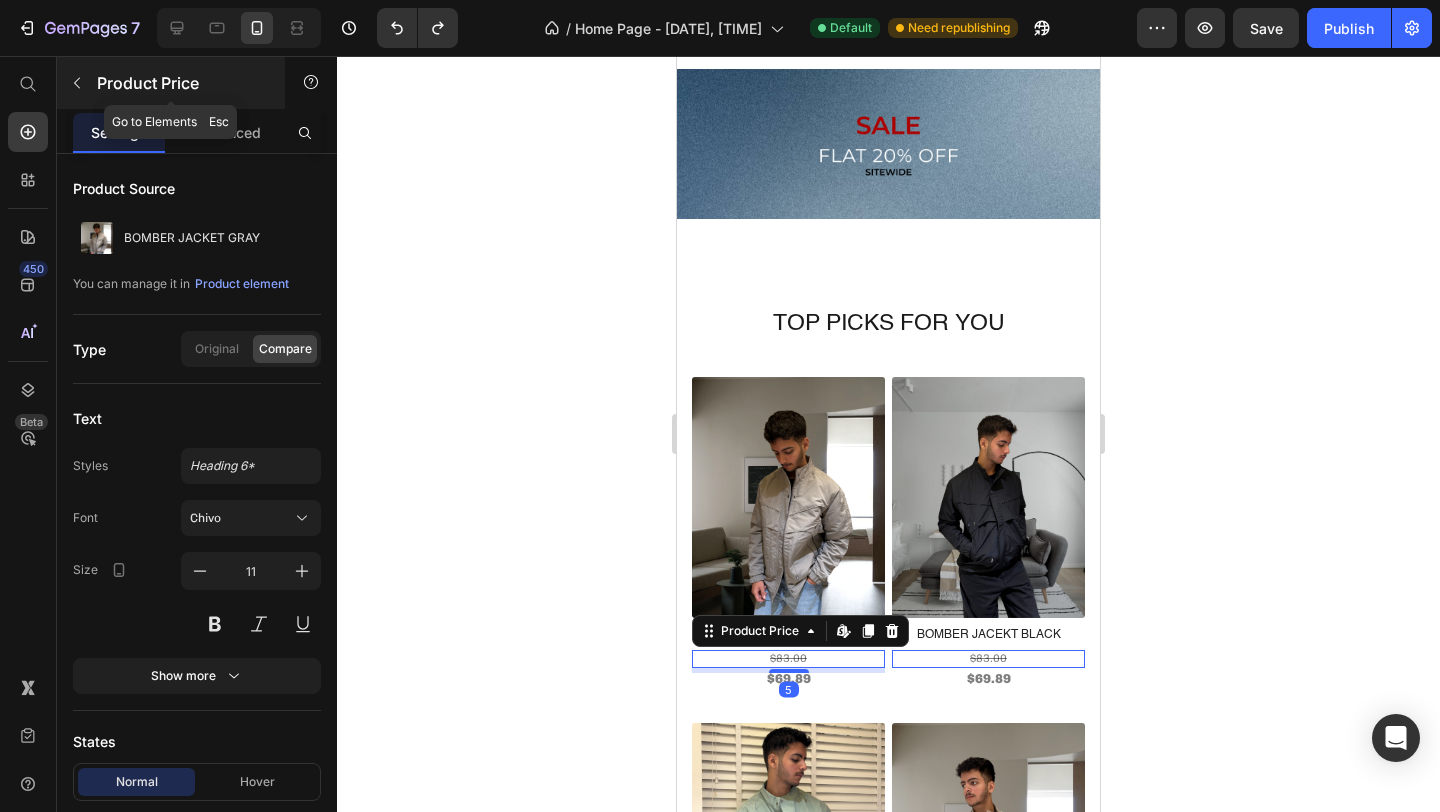 click 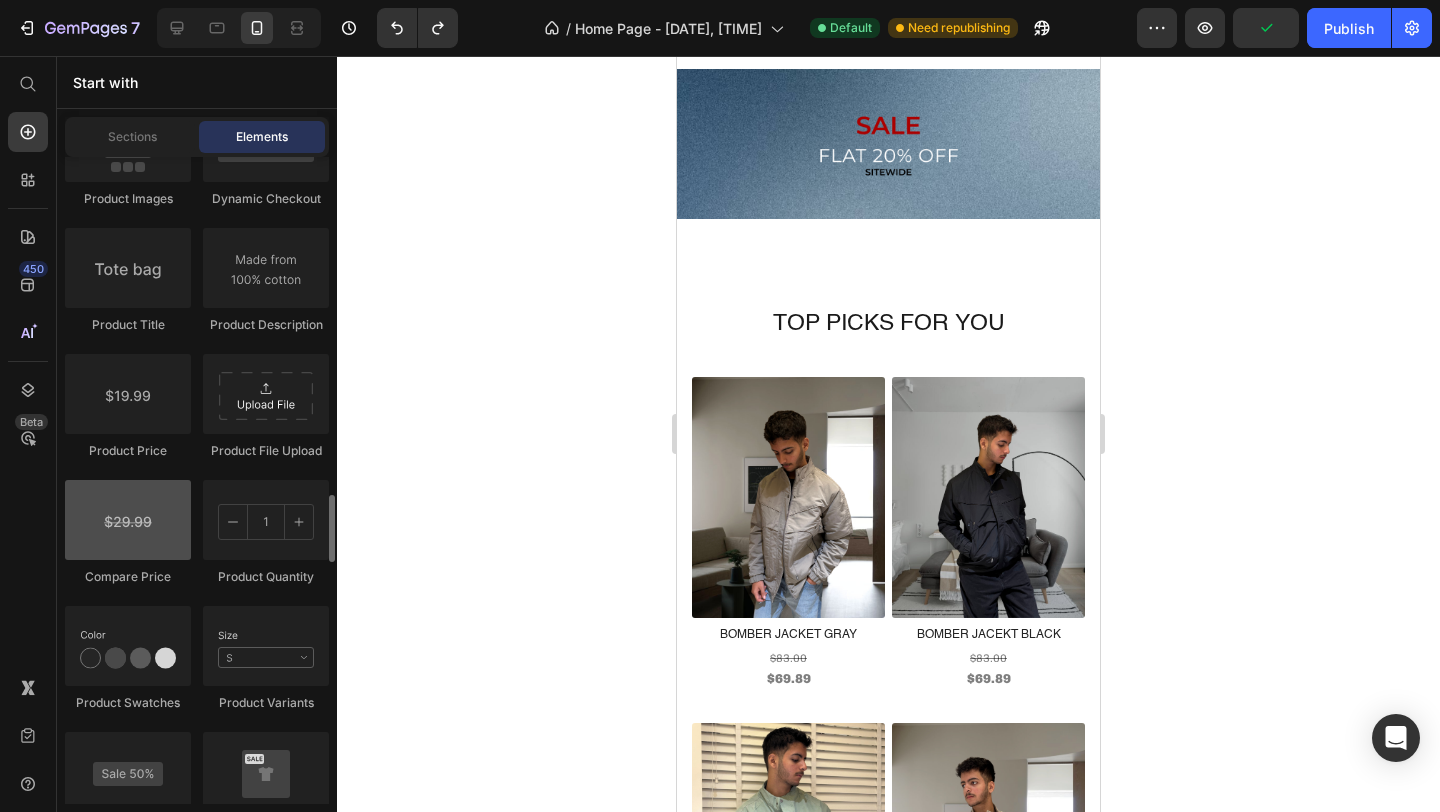 scroll, scrollTop: 3260, scrollLeft: 0, axis: vertical 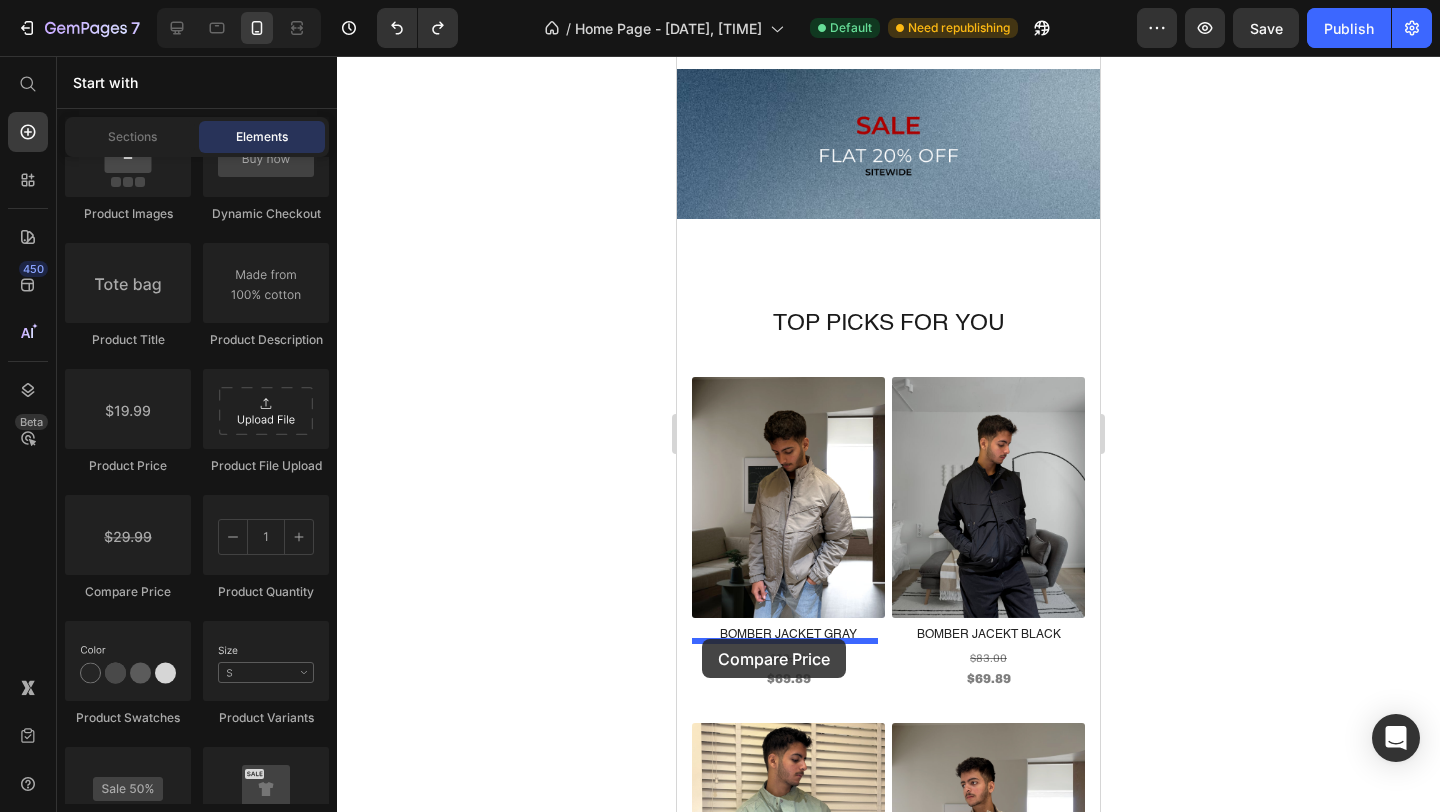 drag, startPoint x: 806, startPoint y: 614, endPoint x: 702, endPoint y: 639, distance: 106.96261 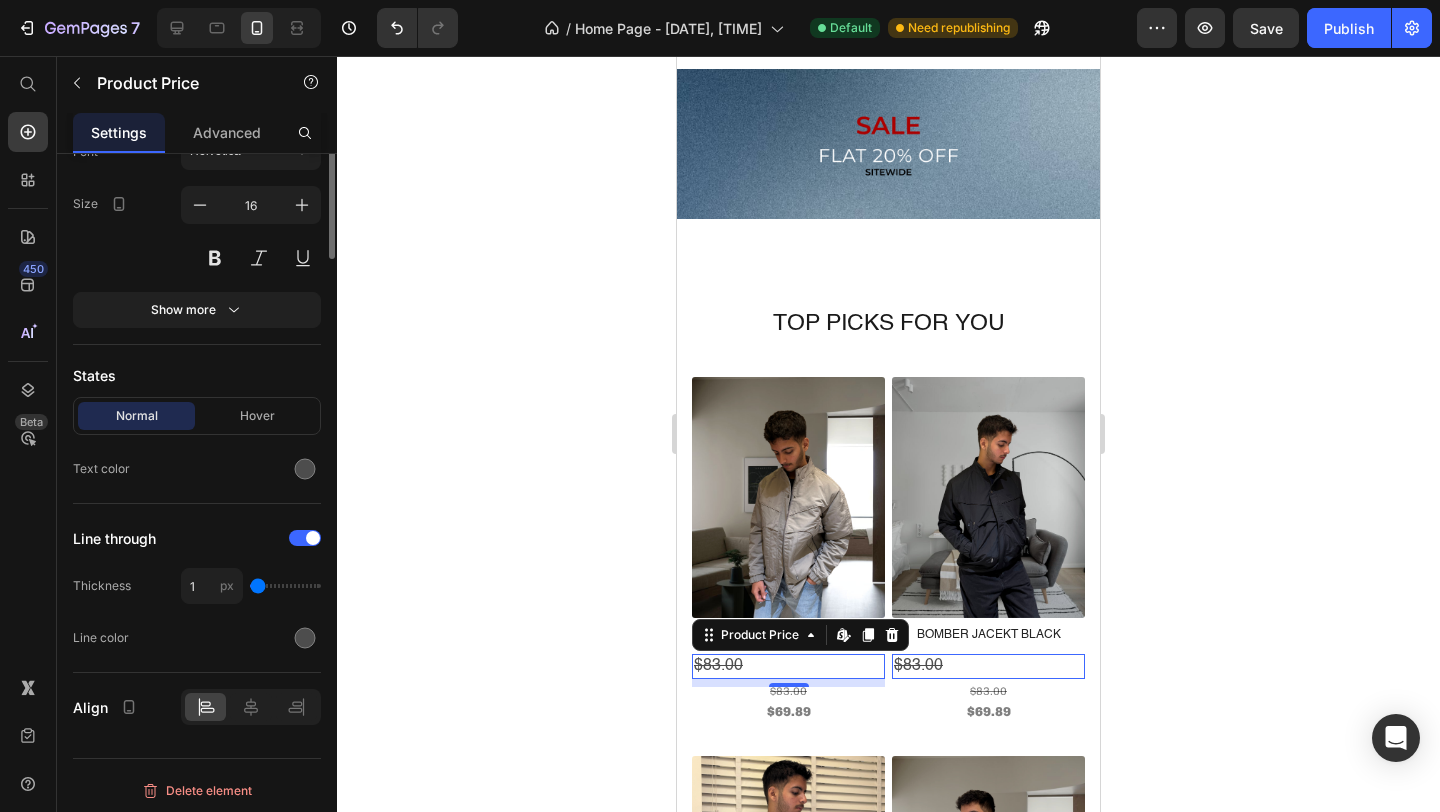 scroll, scrollTop: 0, scrollLeft: 0, axis: both 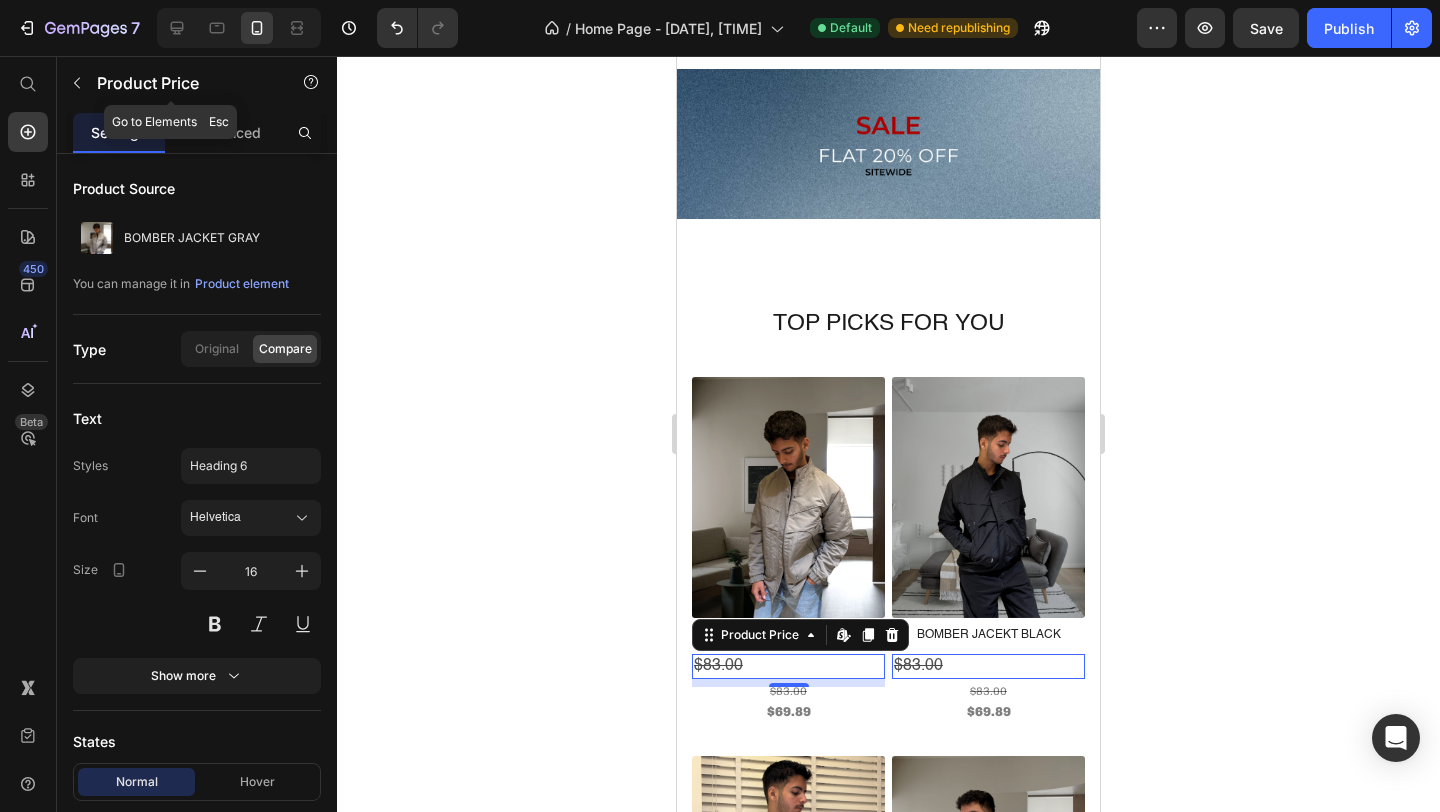 click 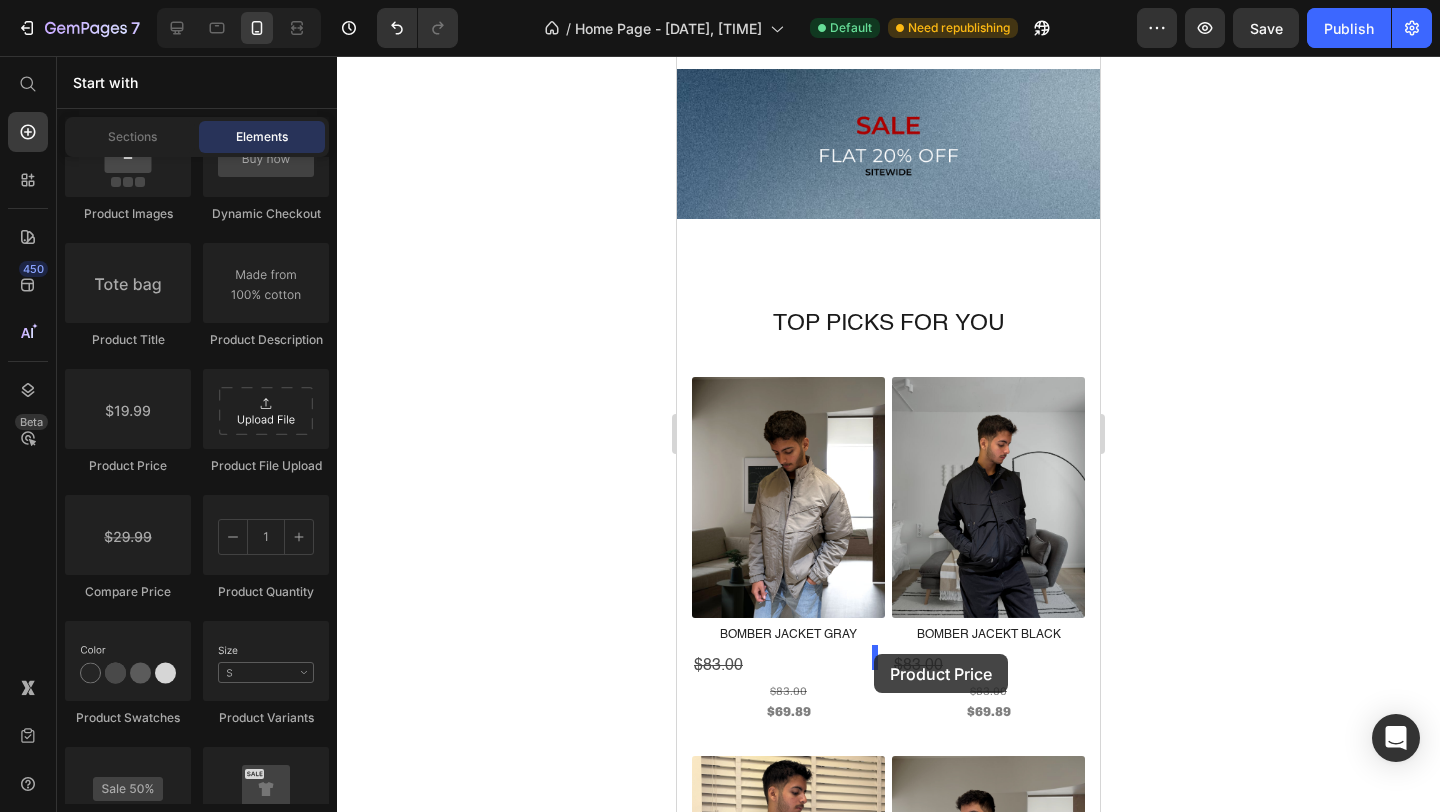 drag, startPoint x: 842, startPoint y: 502, endPoint x: 874, endPoint y: 654, distance: 155.33191 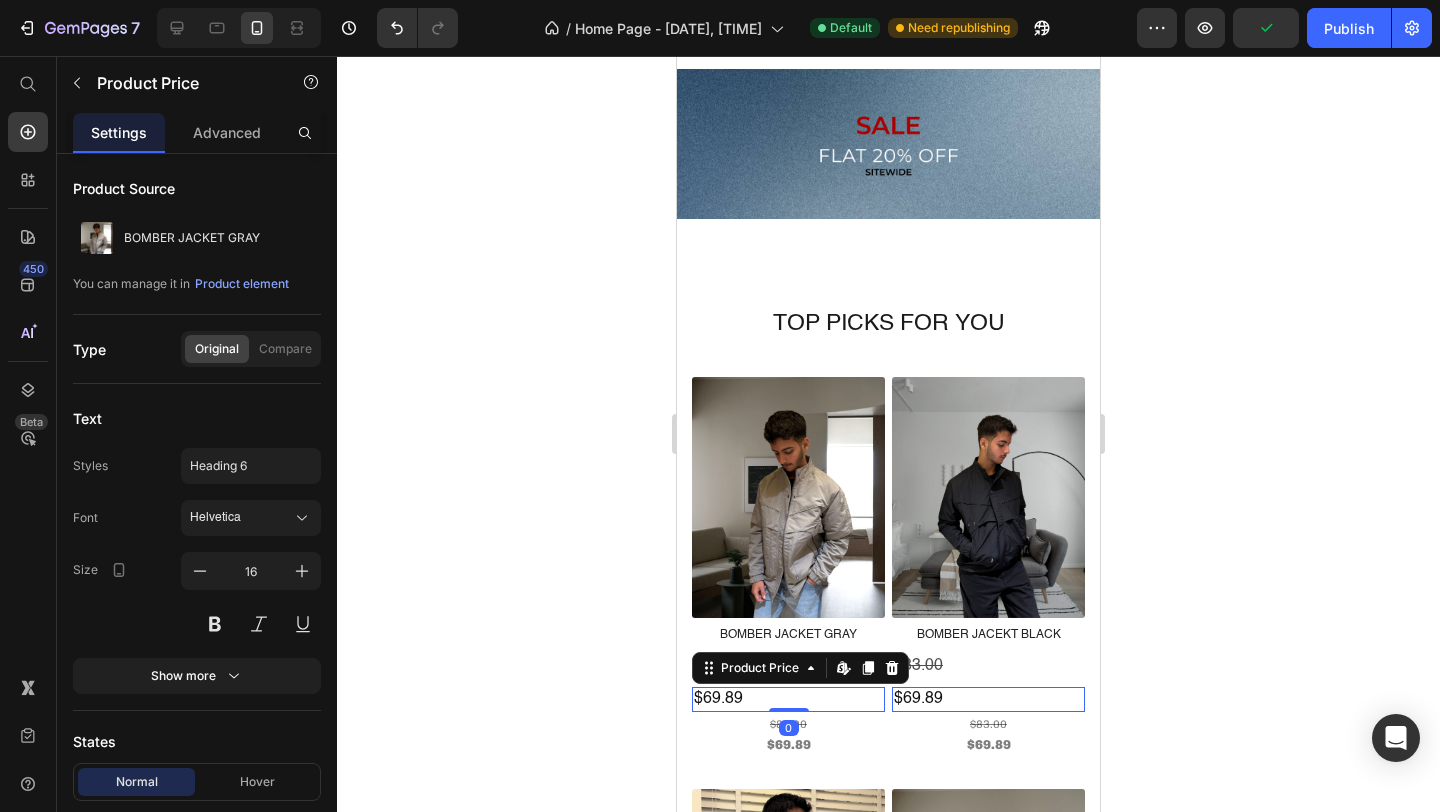 click 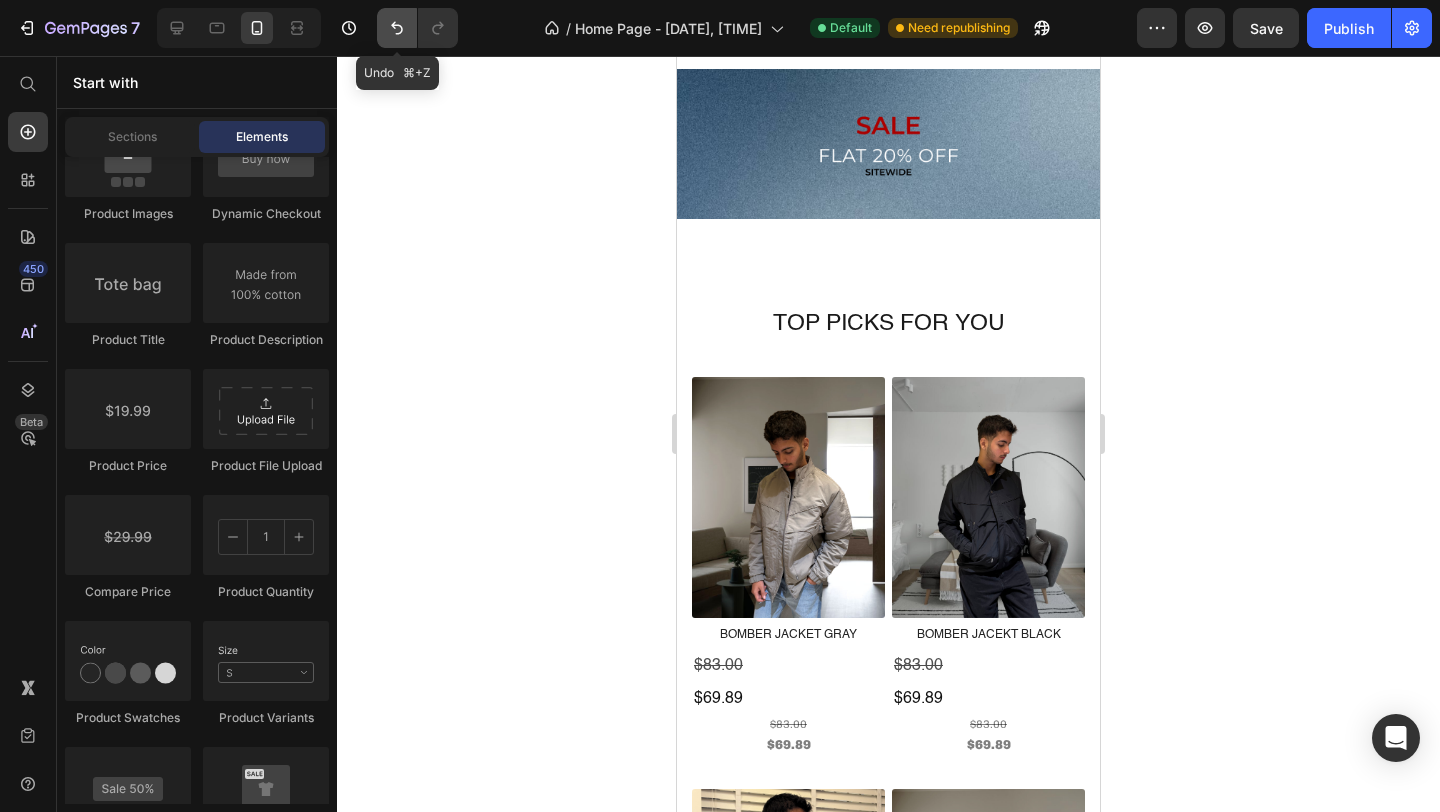 click 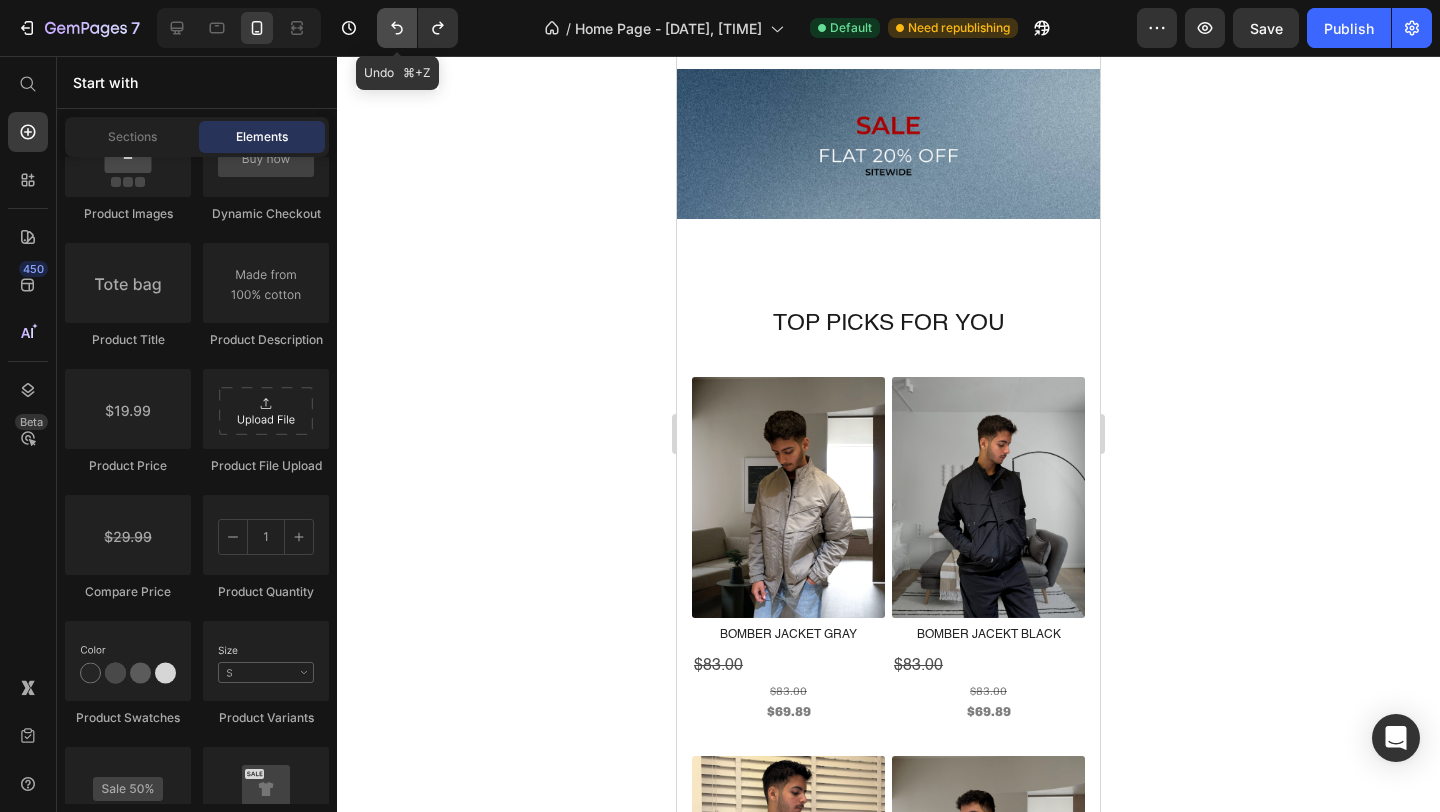 click 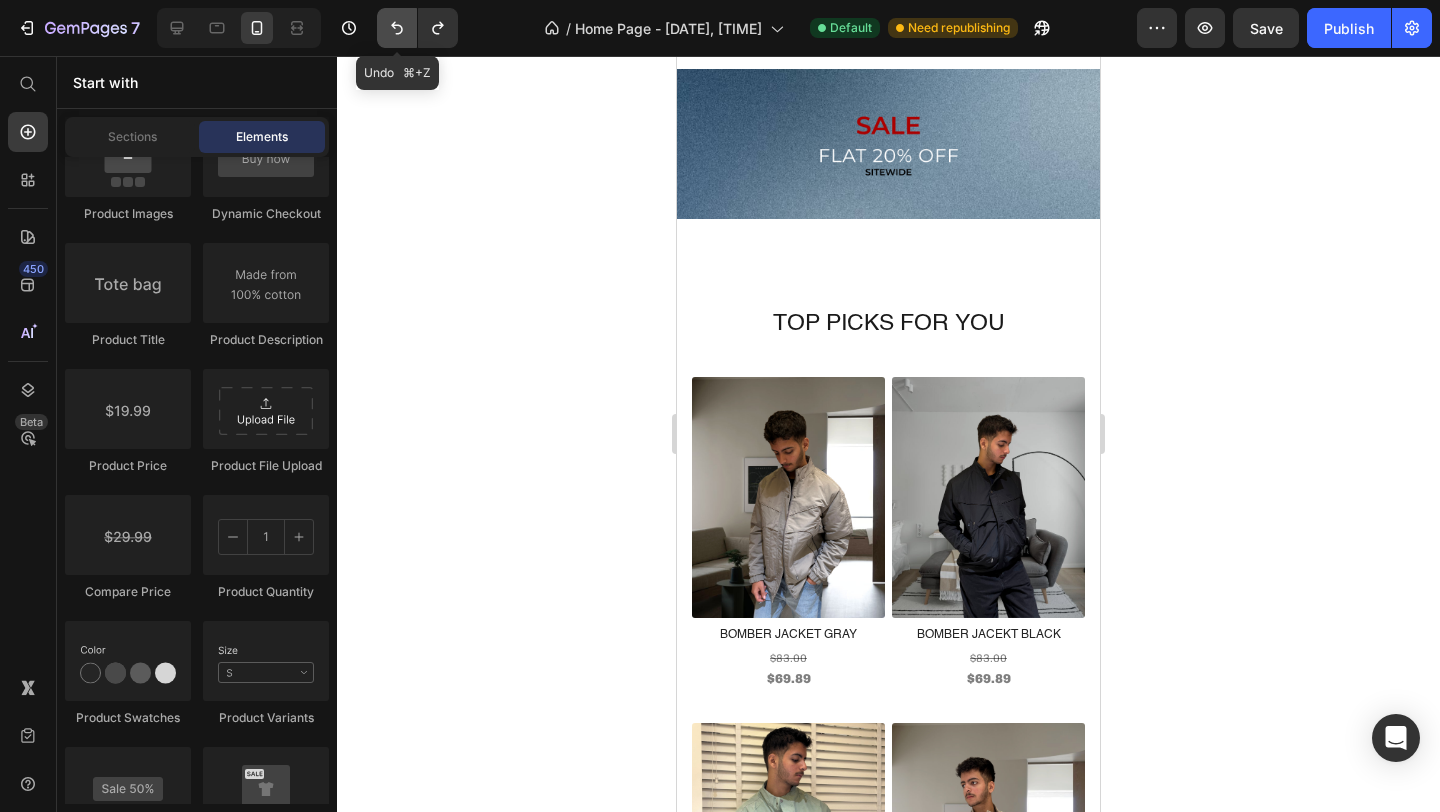 click 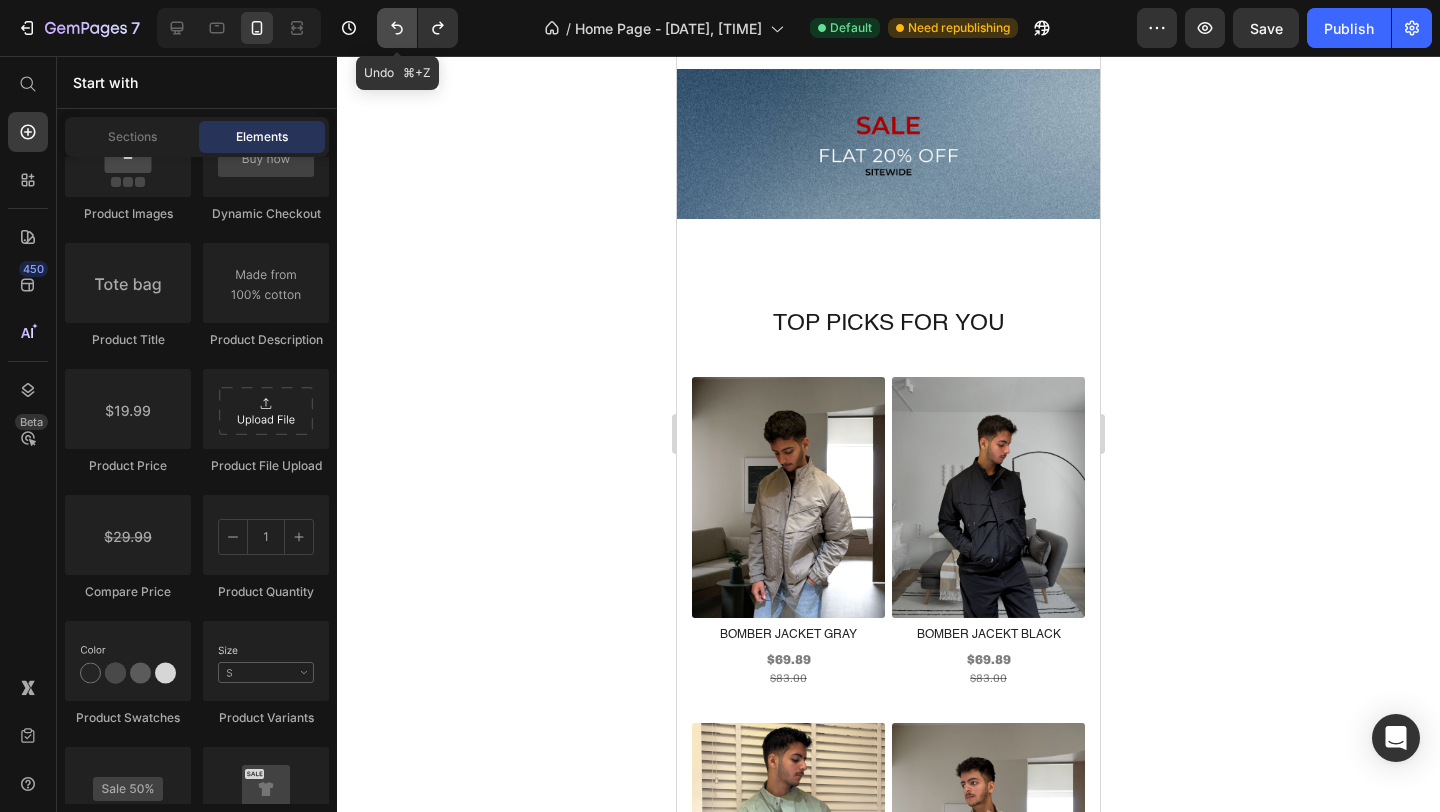 click 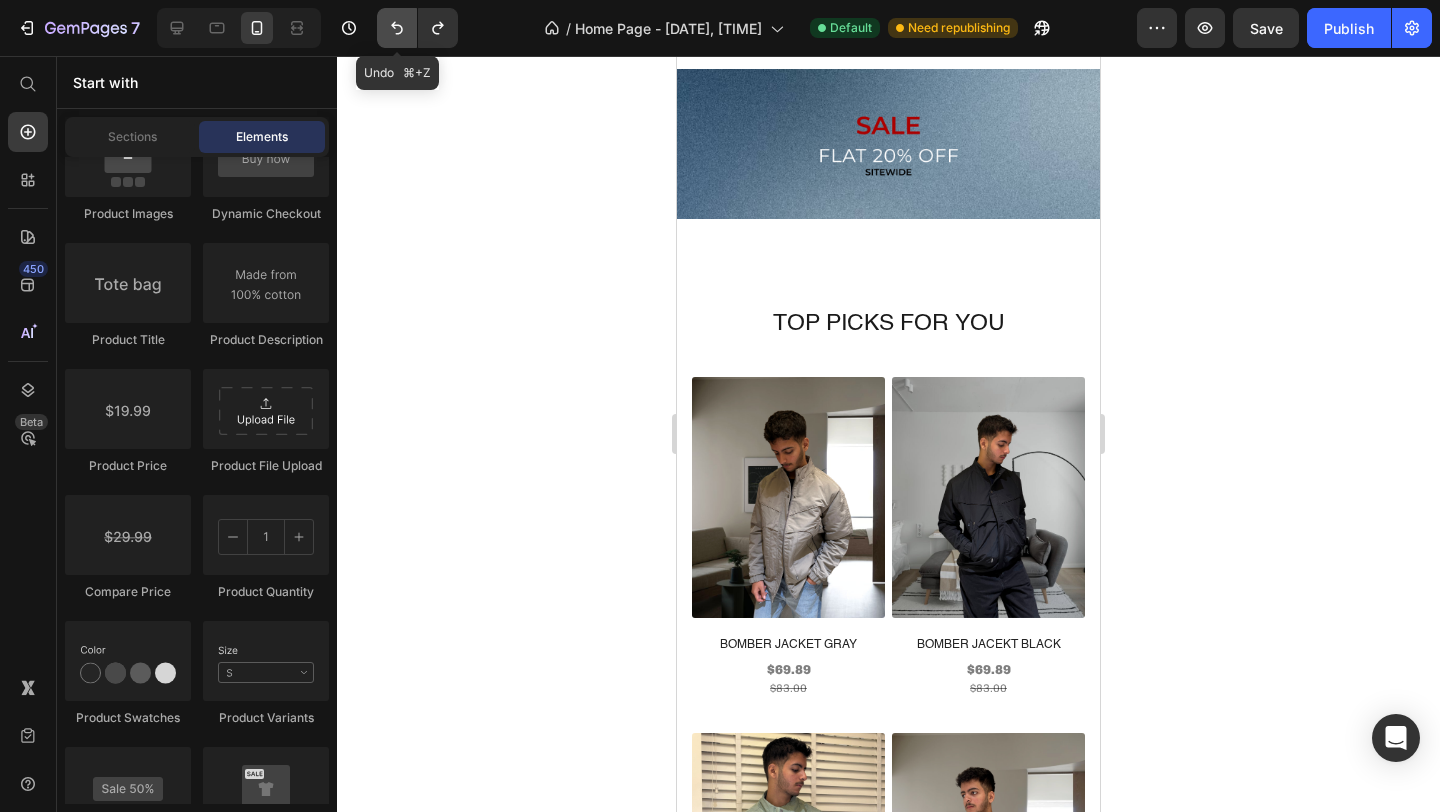 click 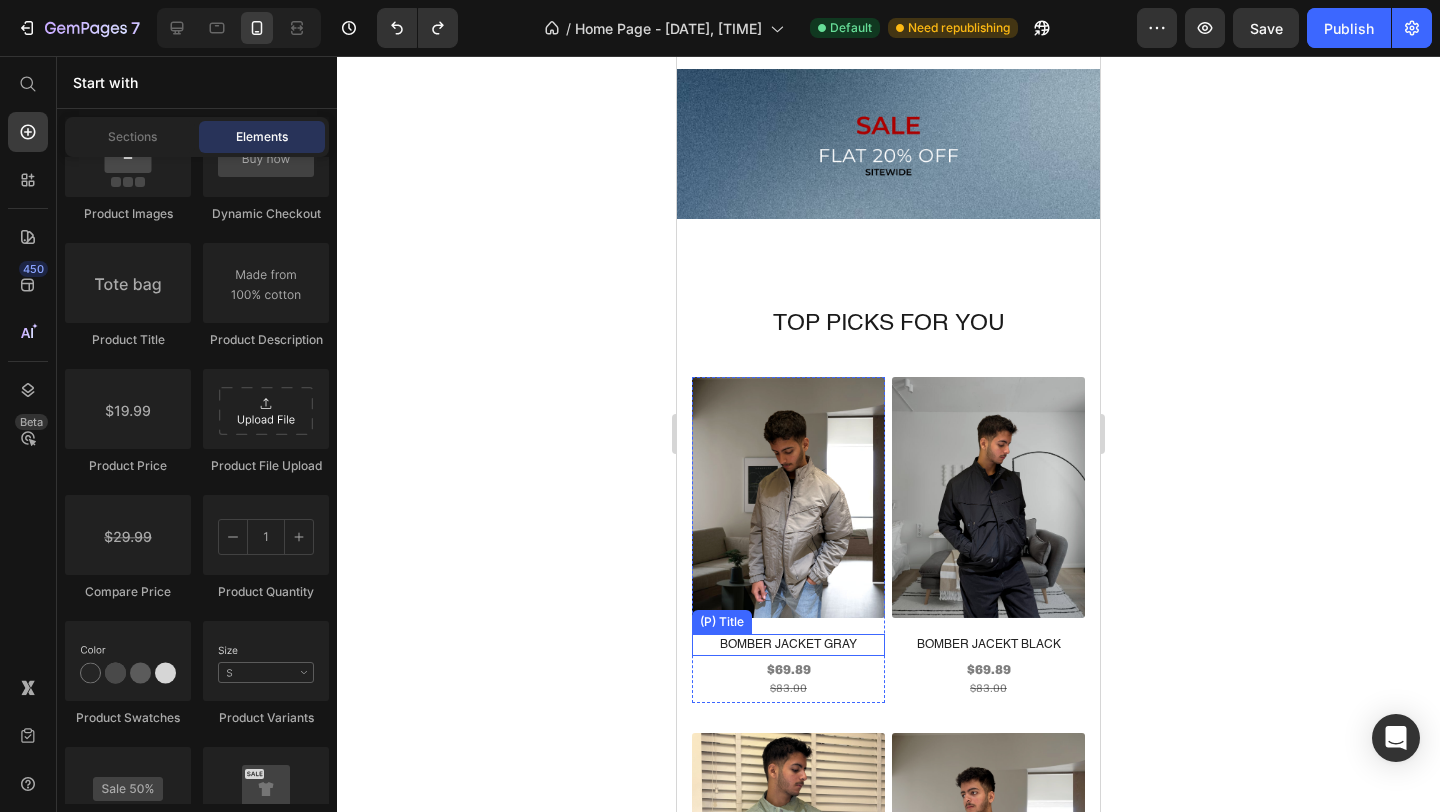 click on "BOMBER JACKET GRAY" at bounding box center (788, 645) 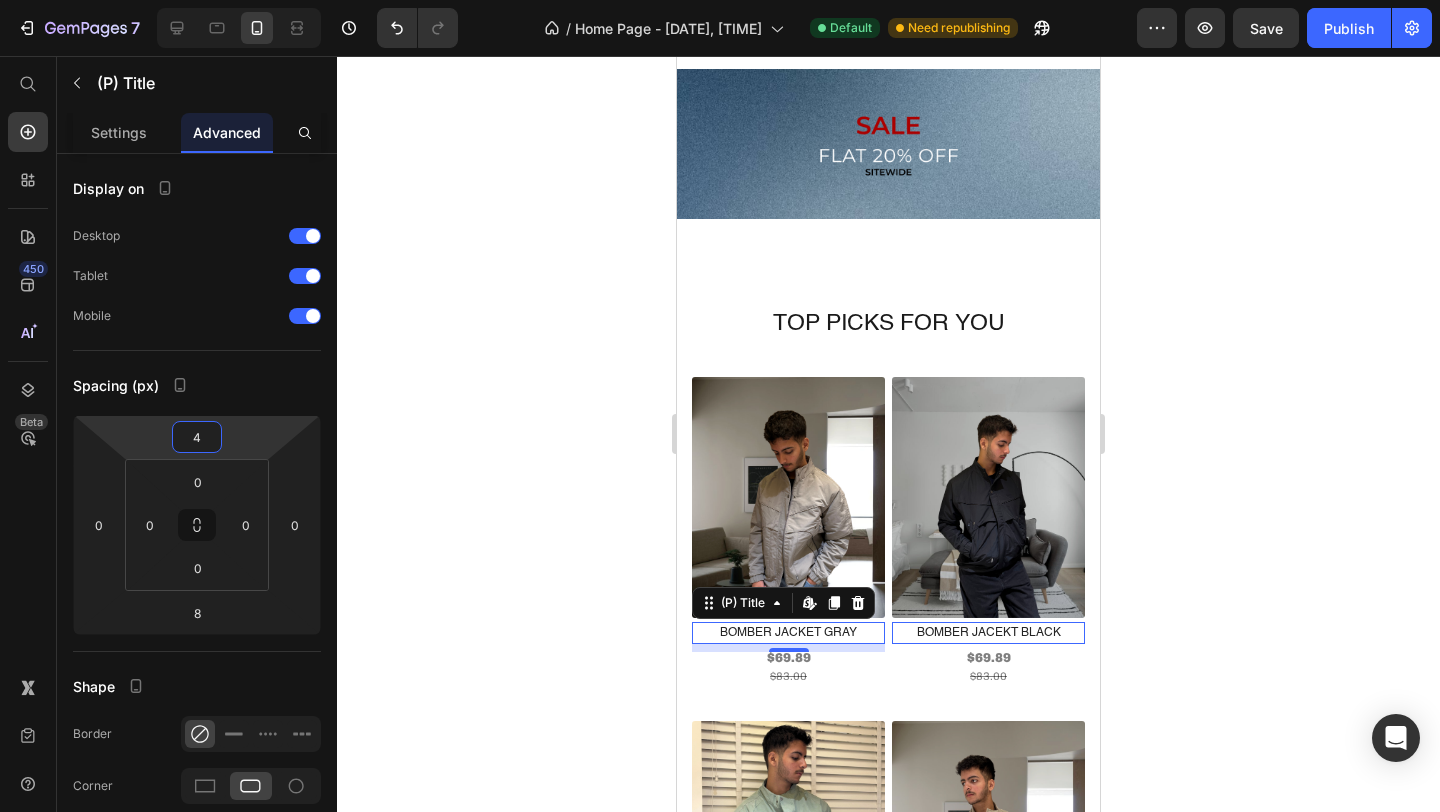 type on "6" 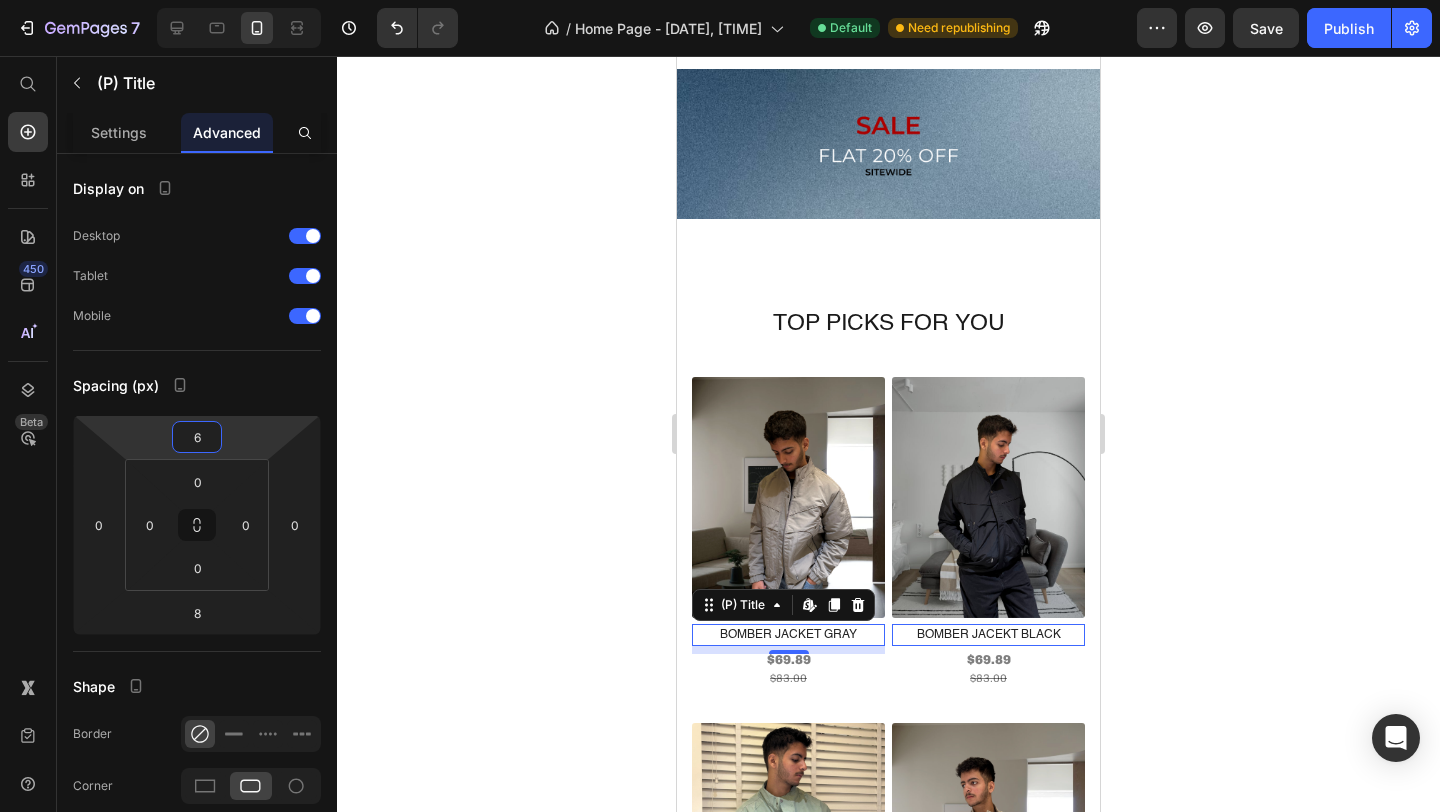 click on "COATS" at bounding box center [720, 0] 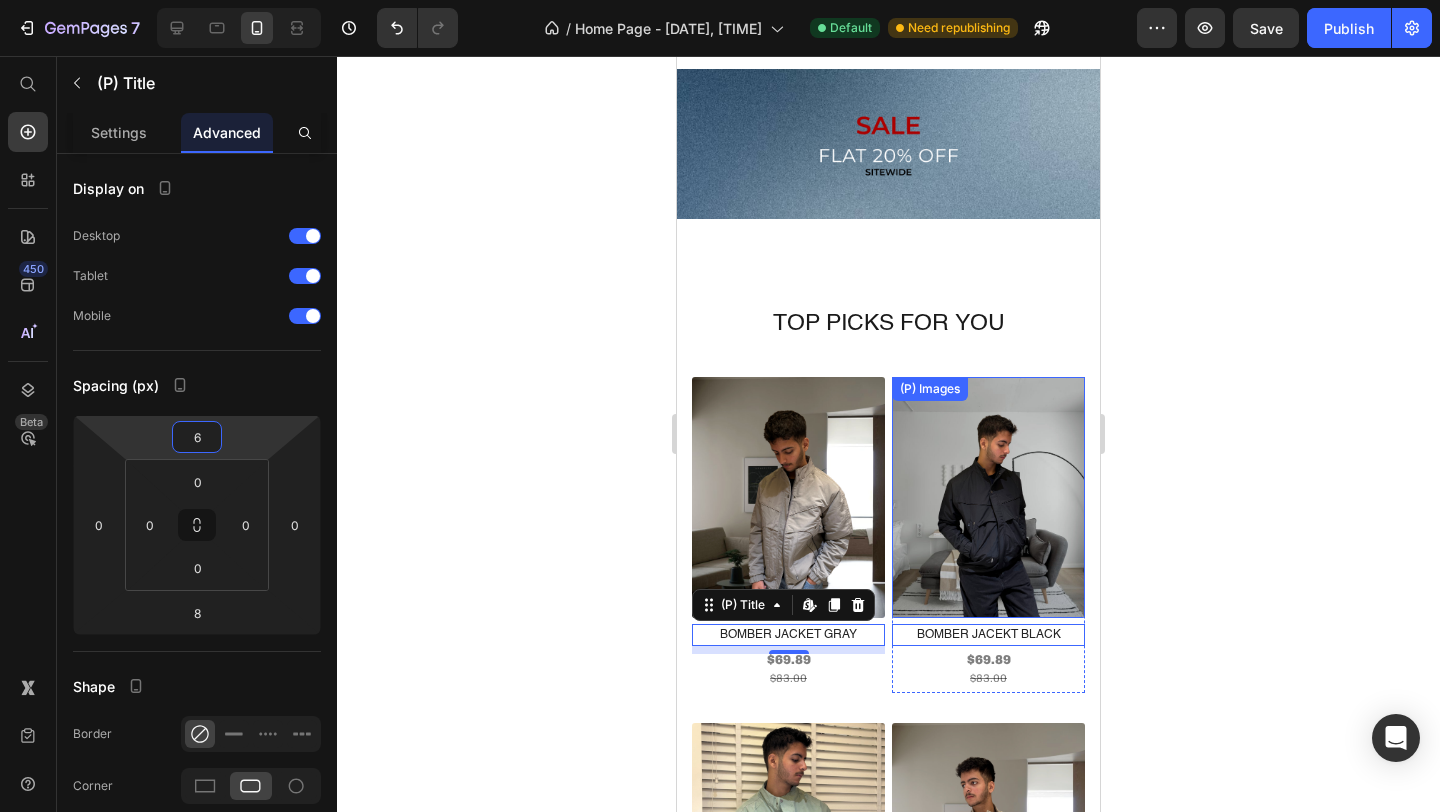 click on "TOP PICKS FOR YOU Heading (P) Images BOMBER JACKET GRAY (P) Title   Edit content in Shopify 8 $69.89 Product Price $83.00 Product Price Row (P) Images BOMBER JACEKT BLACK (P) Title   Edit content in Shopify 0 $69.89 Product Price $83.00 Product Price Row (P) Images BOMBER JACKET PISTA (P) Title   Edit content in Shopify 0 $69.89 Product Price $83.00 Product Price Row (P) Images BOMBER JACEKT OFF-WHITE (P) Title   Edit content in Shopify 0 $69.89 Product Price $83.00 Product Price Row (P) Images BOMBER JACEKT OLIVE (P) Title   Edit content in Shopify 0 $69.89 Product Price $83.00 Product Price Row (P) Images BOMBER JACKET BROWN (P) Title   Edit content in Shopify 0 $69.89 Product Price $83.00 Product Price Row (P) Images HEAVY PRINTED CAMO JACKET (P) Title   Edit content in Shopify 0 $59.00 Product Price $70.00 Product Price Row (P) Images BOXY TWEED COAT JACKET CREAM (P) Title   Edit content in Shopify 0 $61.96 Product Price $77.45 Product Price Row (P) Images BAGGY SUEDE JACKET BROWN (P) Title   0 $66.78 Row" at bounding box center [888, 1219] 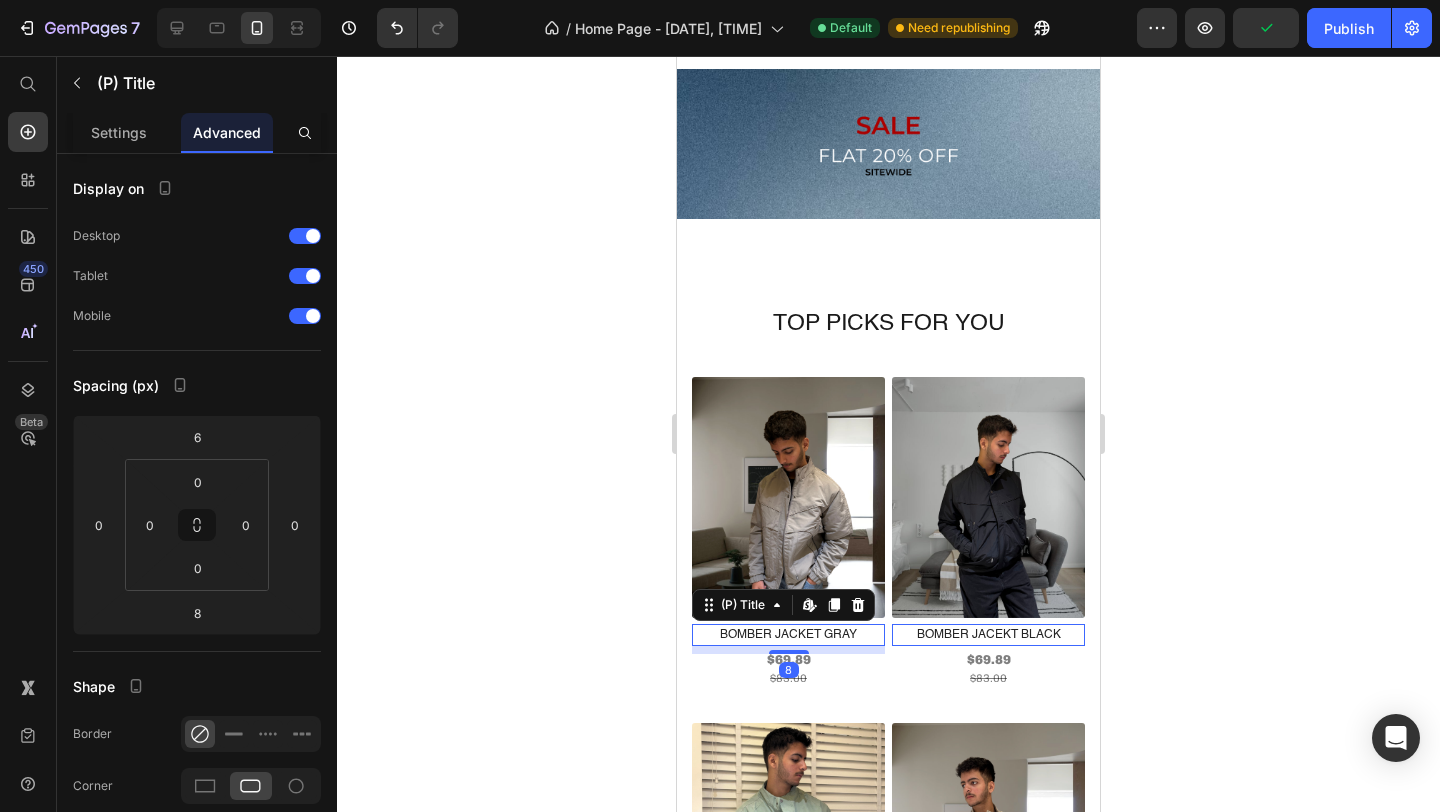 click on "BOMBER JACKET GRAY" at bounding box center (788, 635) 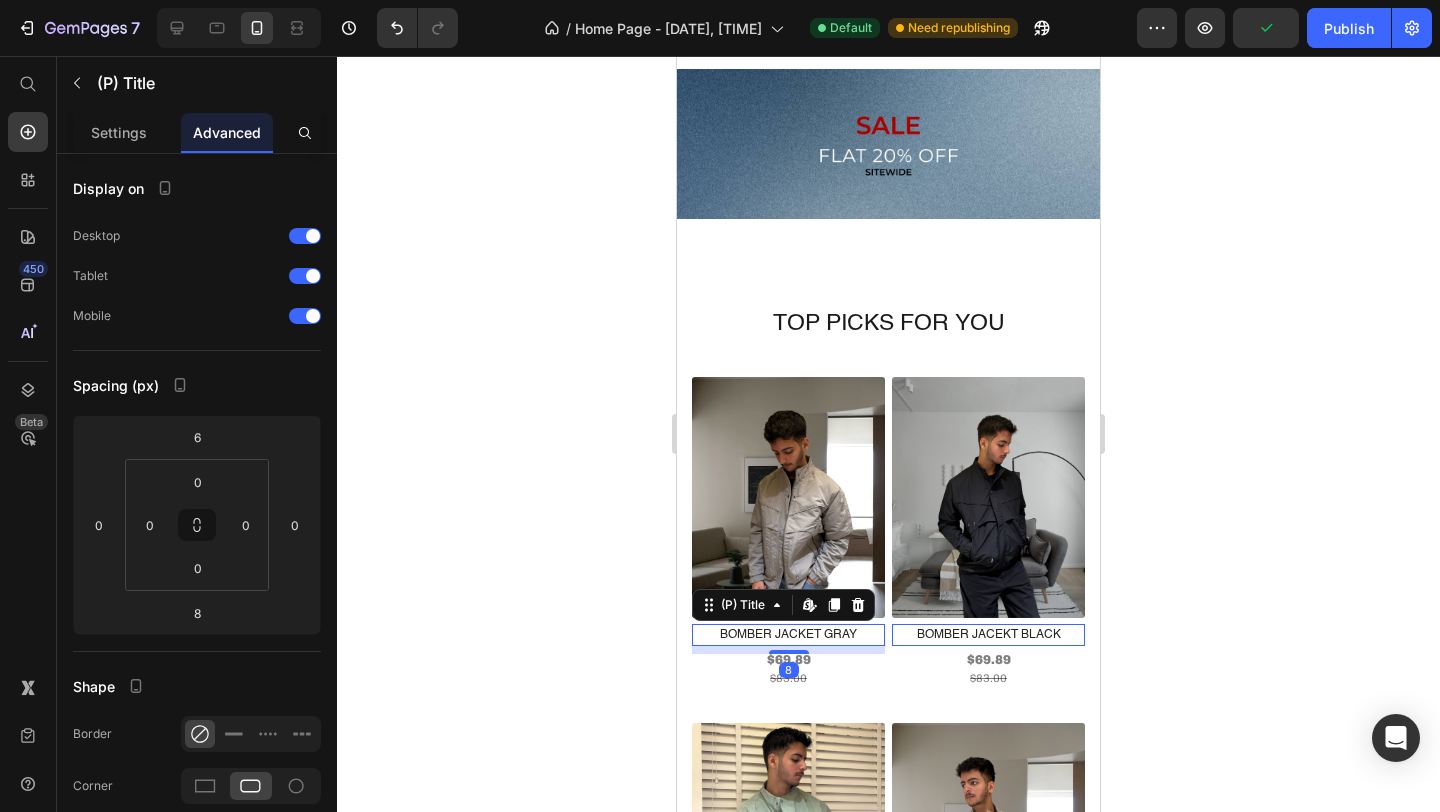 drag, startPoint x: 1244, startPoint y: 595, endPoint x: 1221, endPoint y: 601, distance: 23.769728 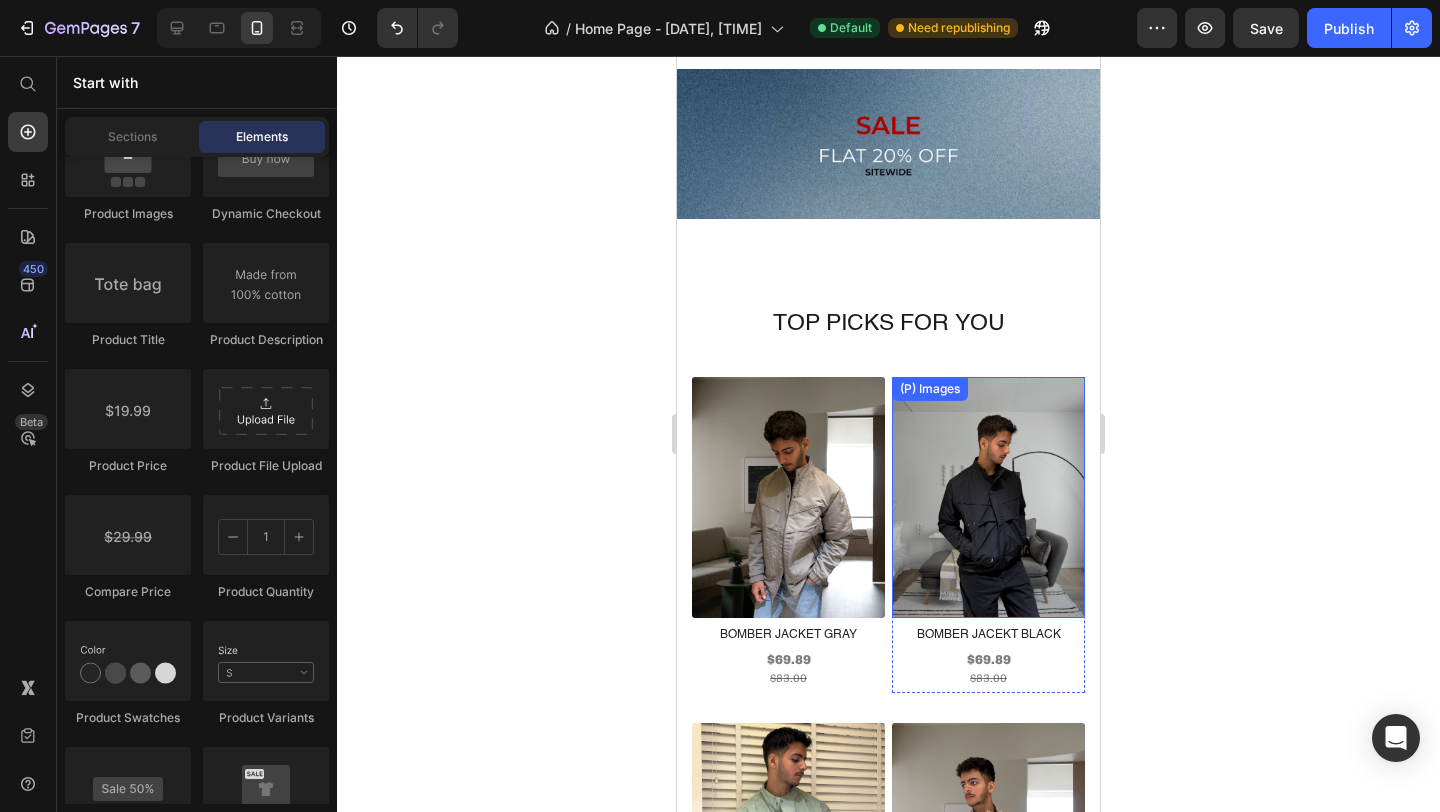 scroll, scrollTop: 64, scrollLeft: 0, axis: vertical 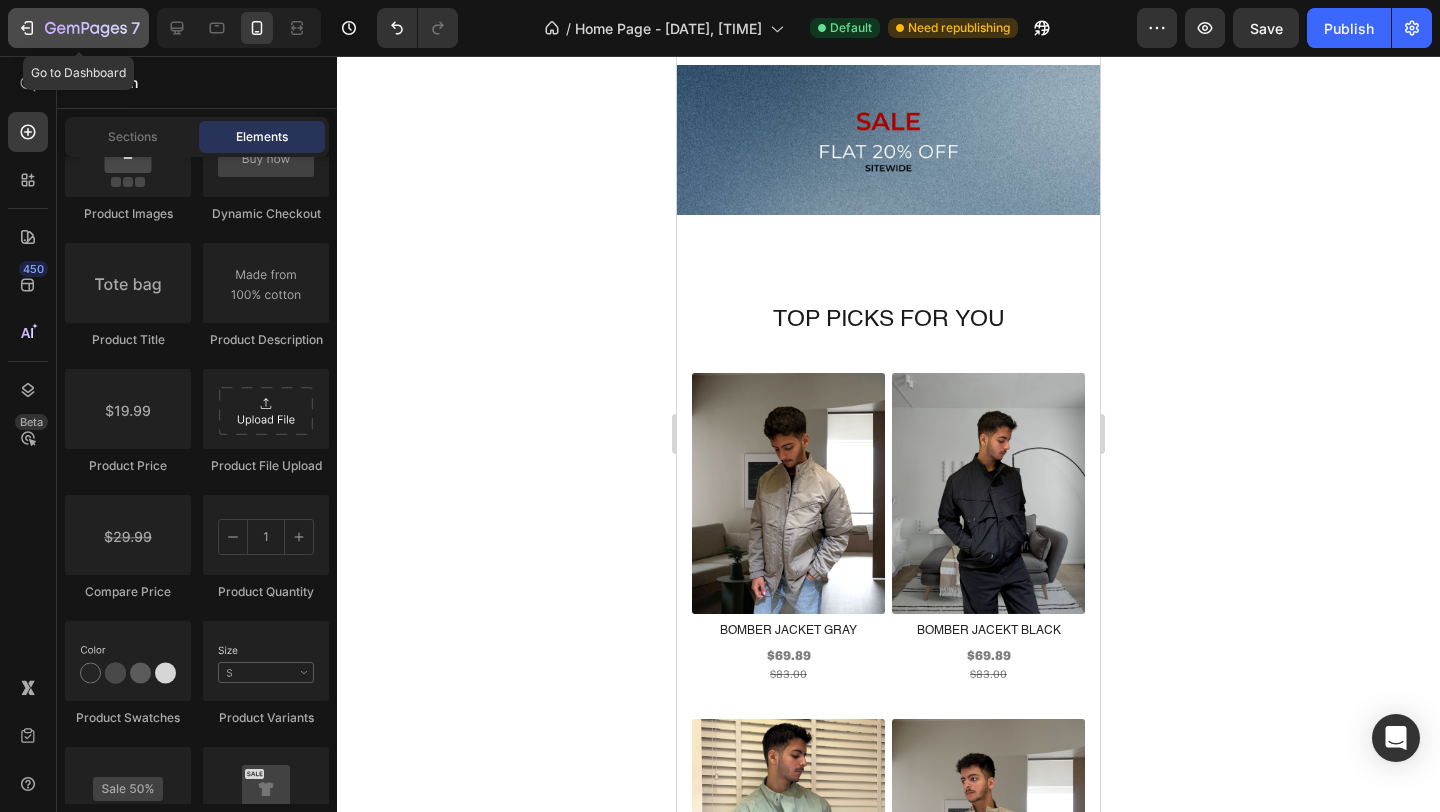 click on "7" 